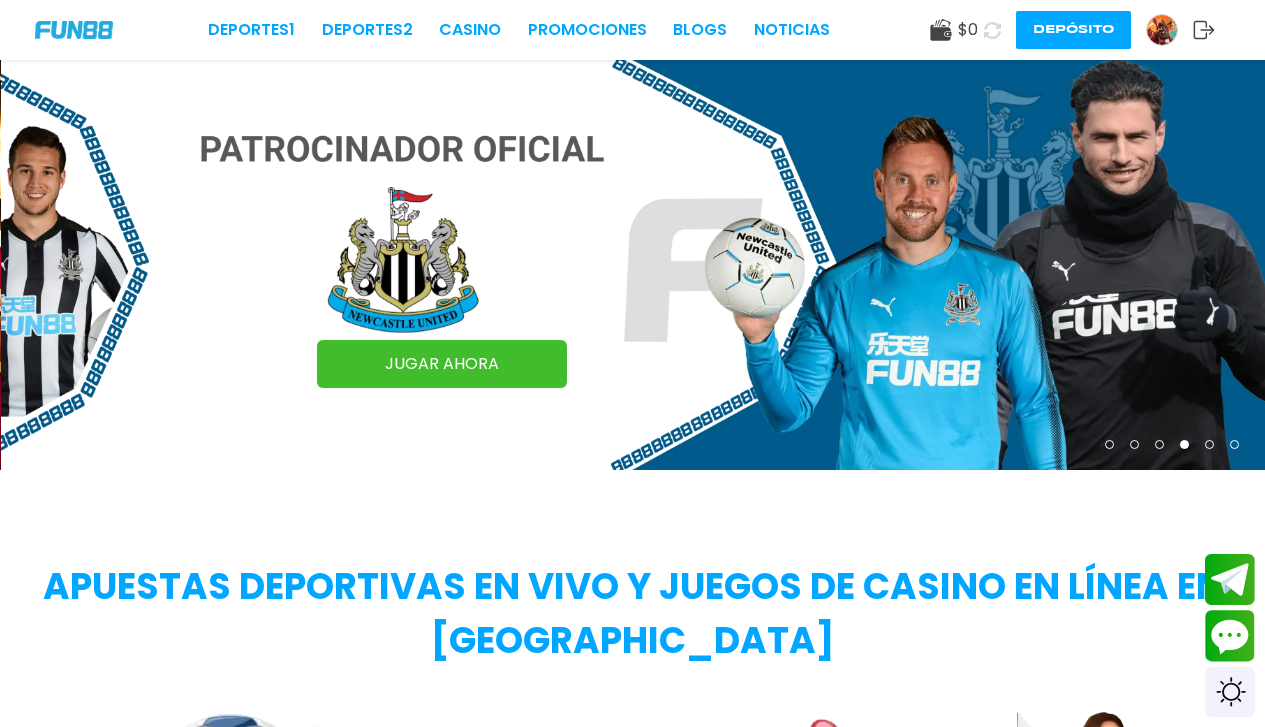 scroll, scrollTop: 0, scrollLeft: 0, axis: both 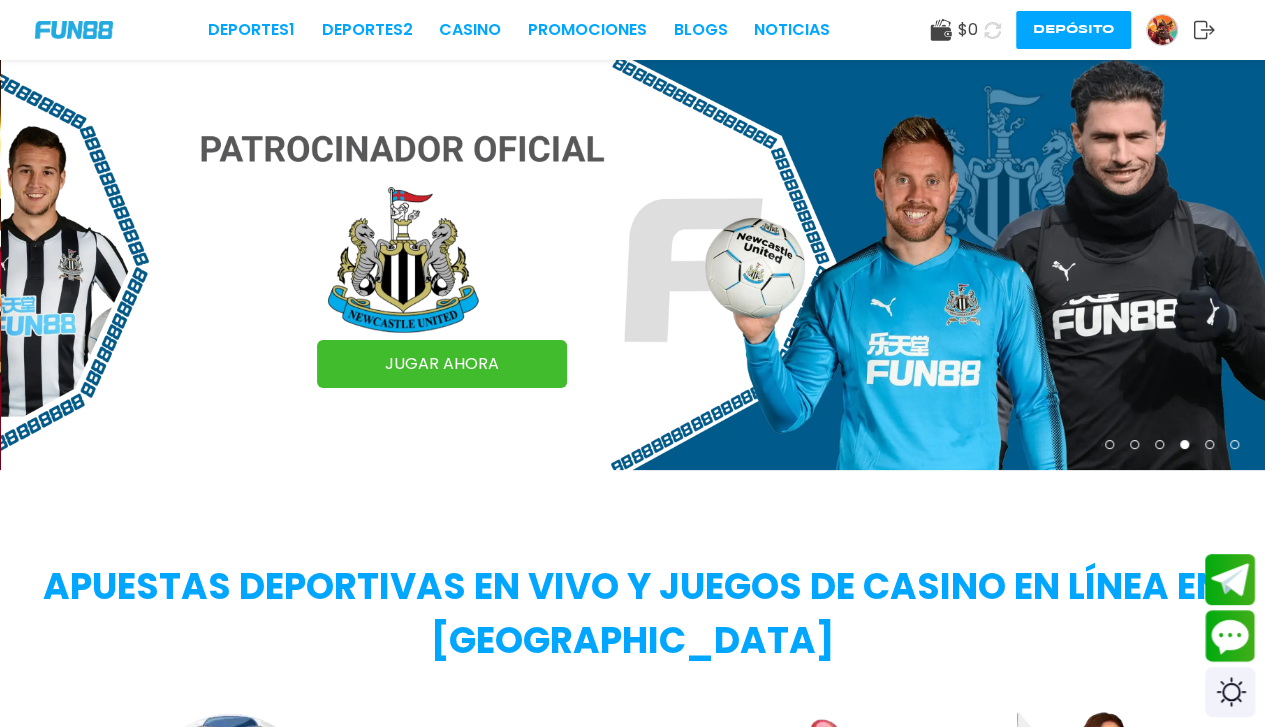 click at bounding box center (1169, 30) 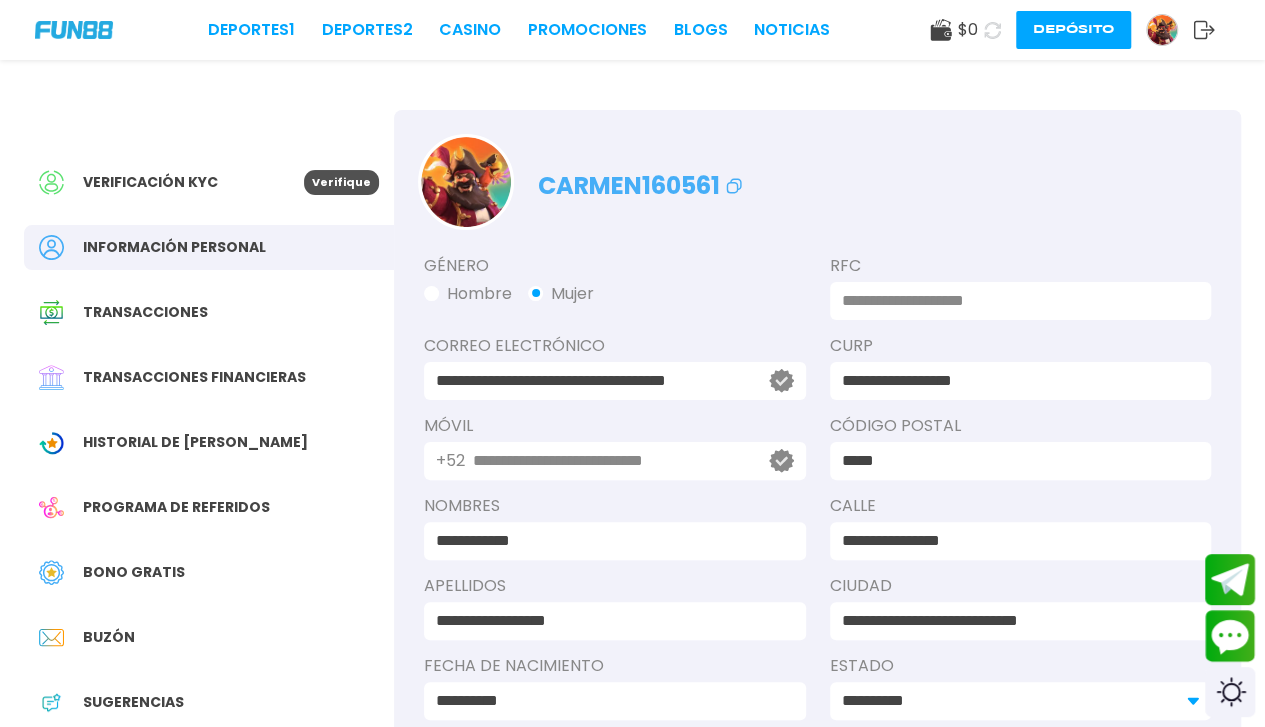click on "Verificación KYC" at bounding box center [171, 182] 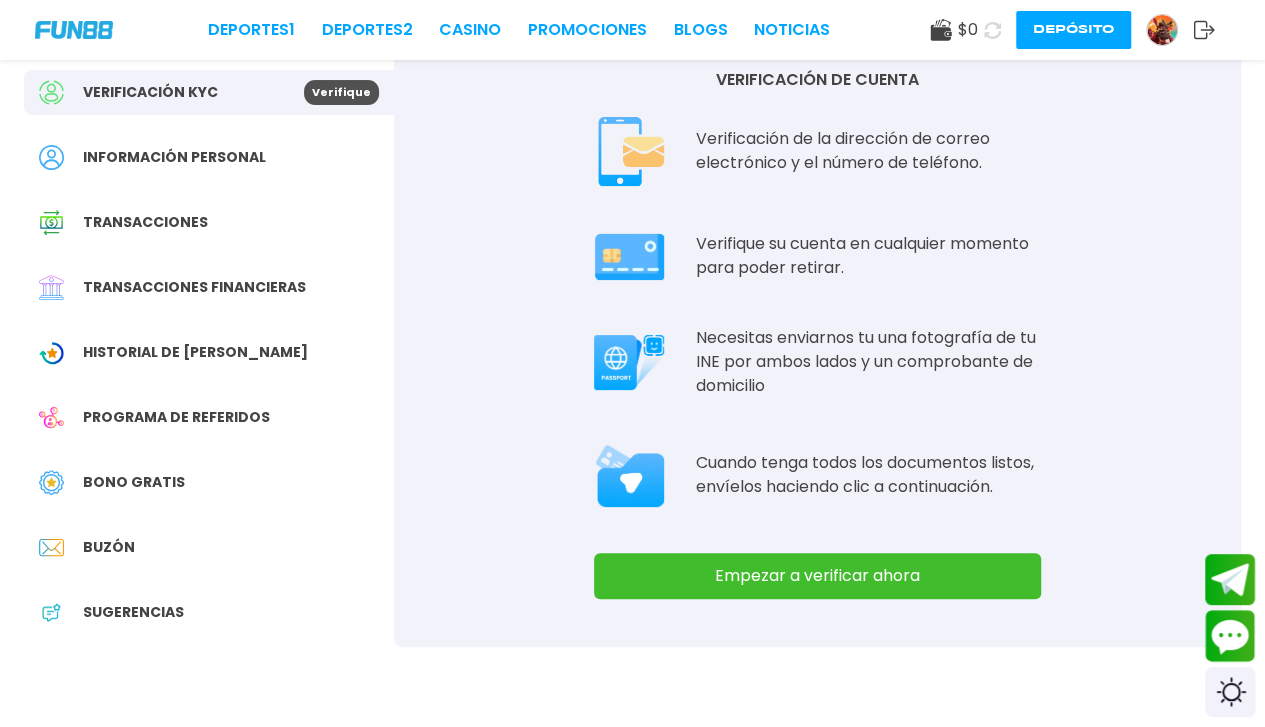 scroll, scrollTop: 0, scrollLeft: 0, axis: both 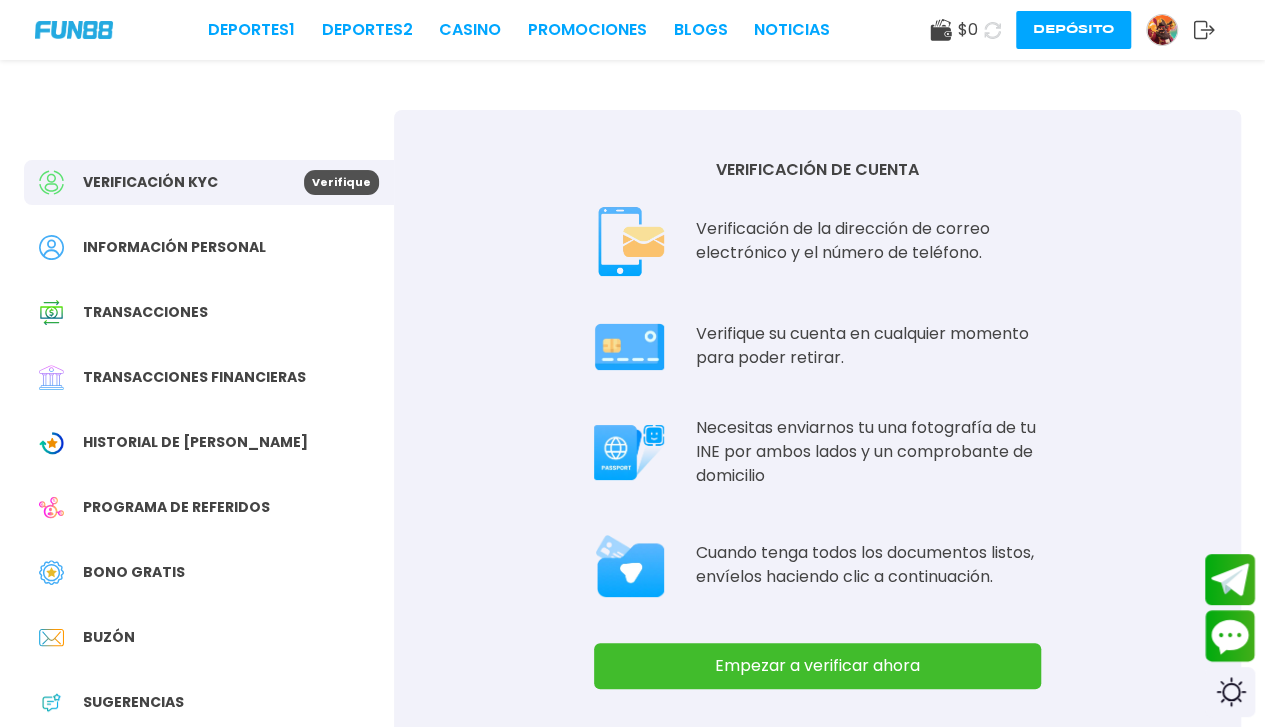 click on "Información personal" at bounding box center [174, 247] 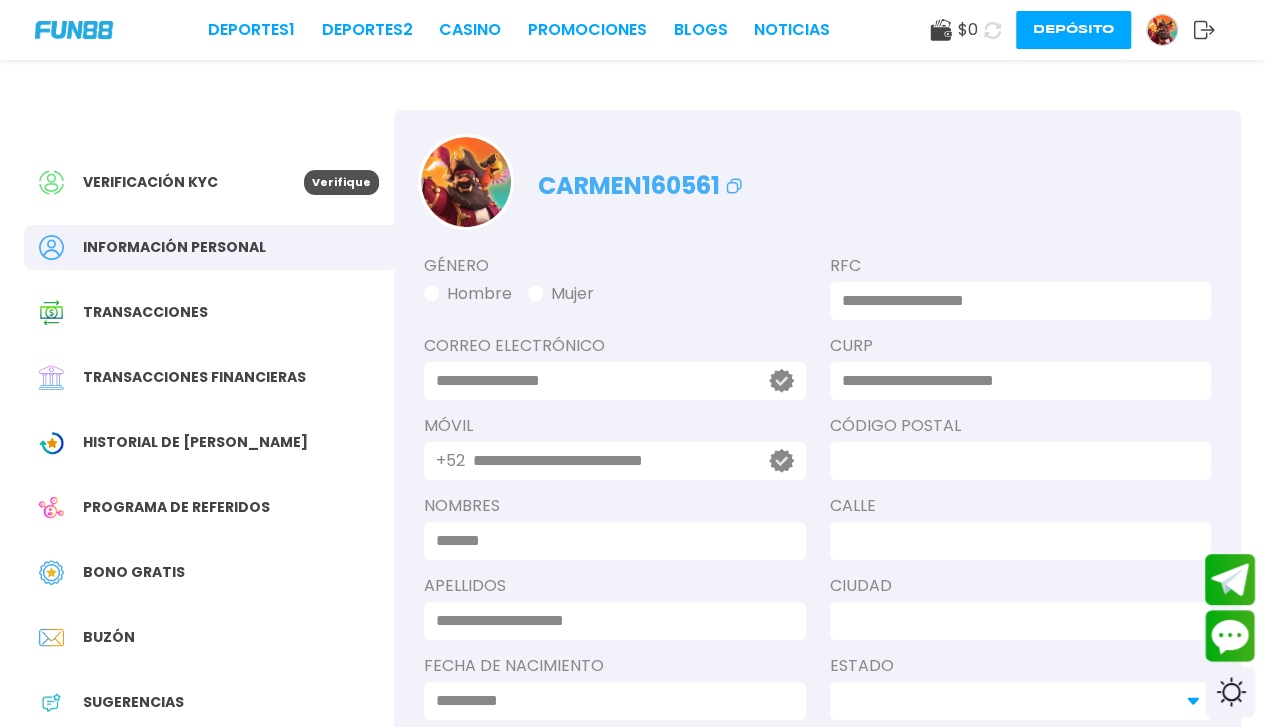 type on "**********" 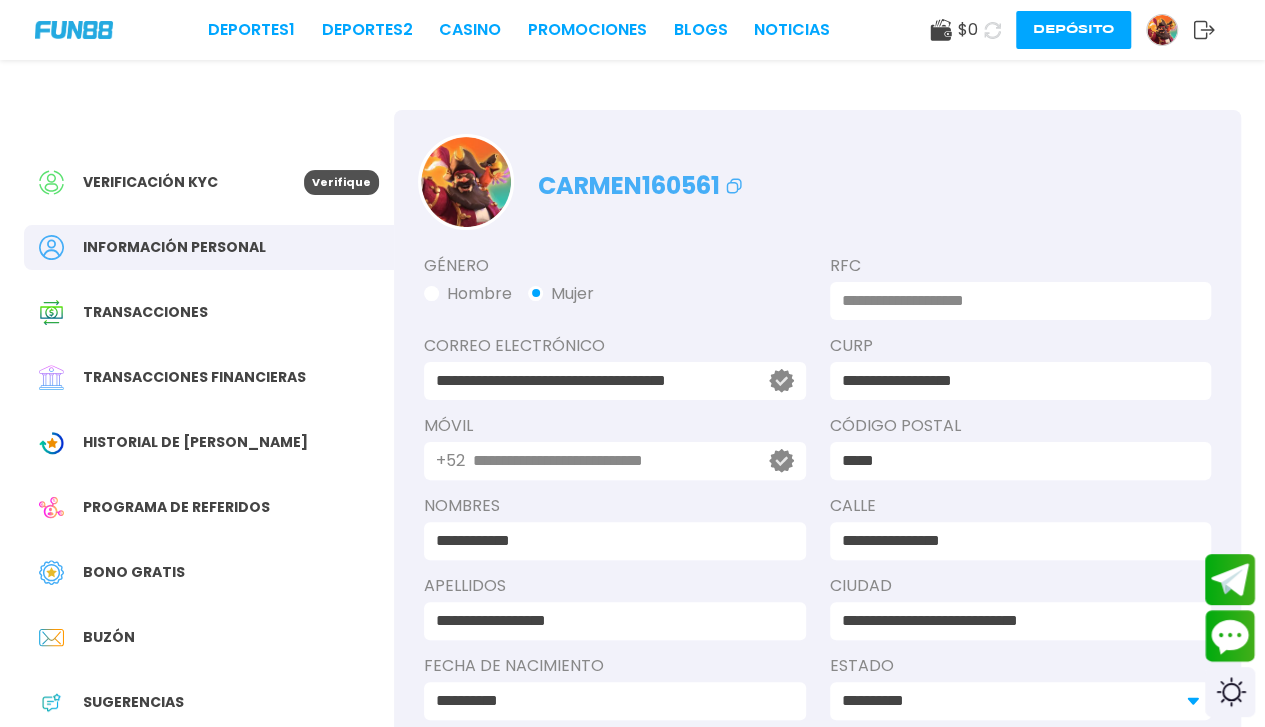 click on "Verificación KYC" at bounding box center [171, 182] 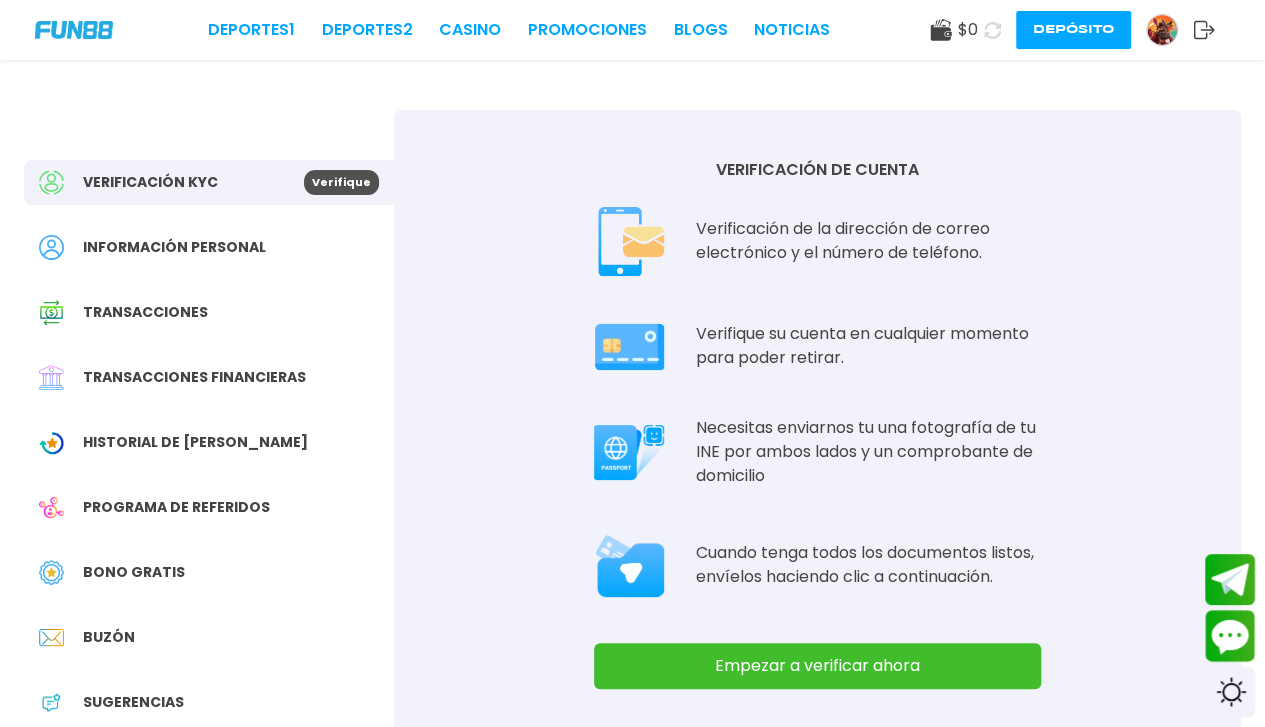 click on "Empezar a verificar ahora" at bounding box center [817, 666] 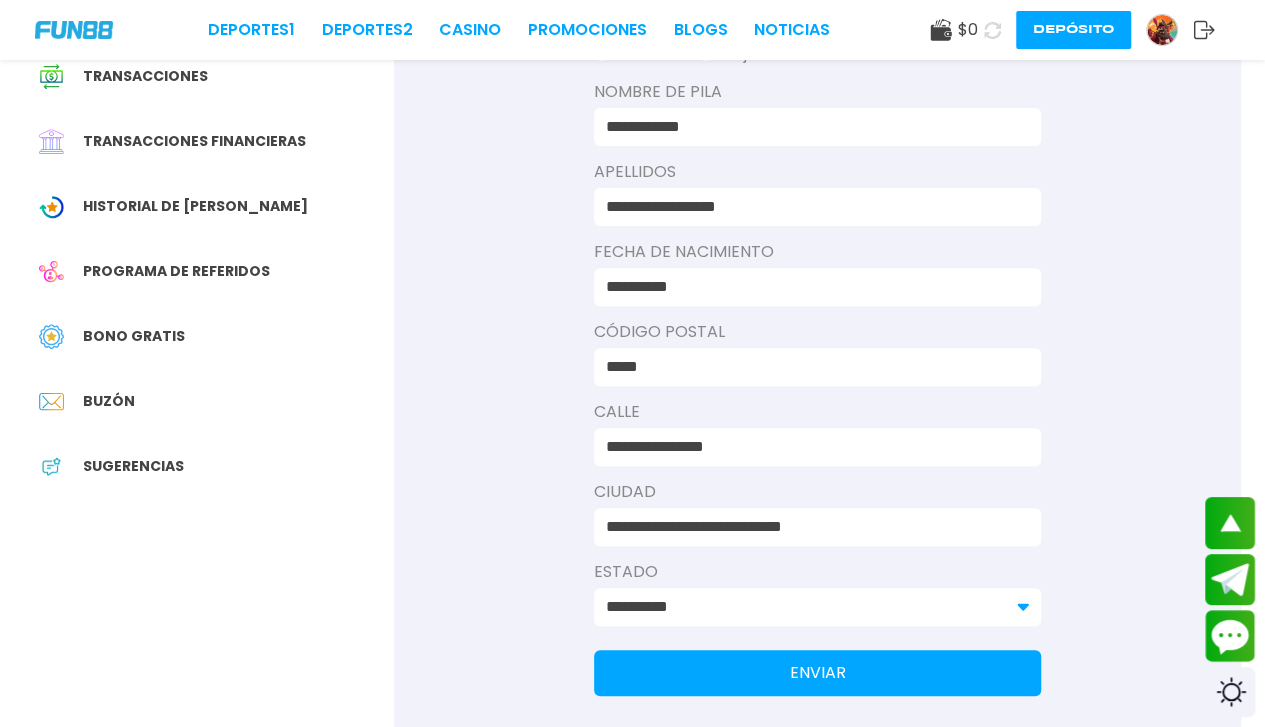 scroll, scrollTop: 246, scrollLeft: 0, axis: vertical 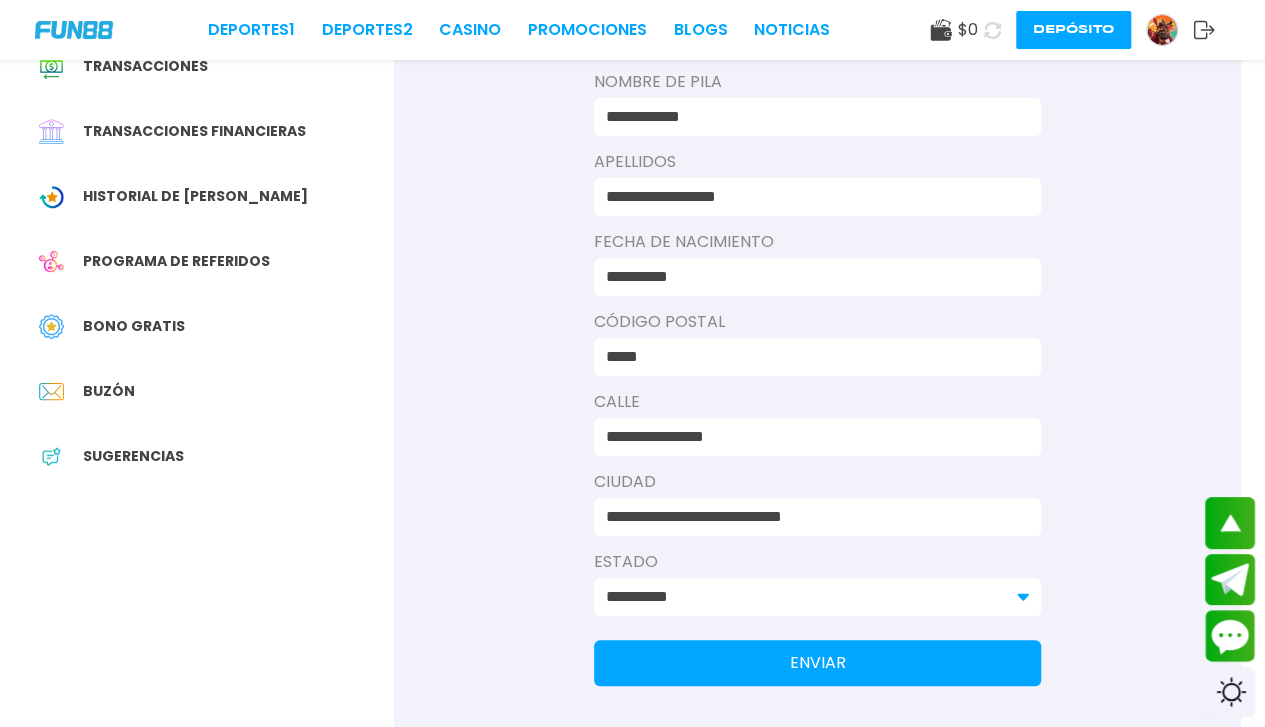 click on "ENVIAR" at bounding box center (817, 663) 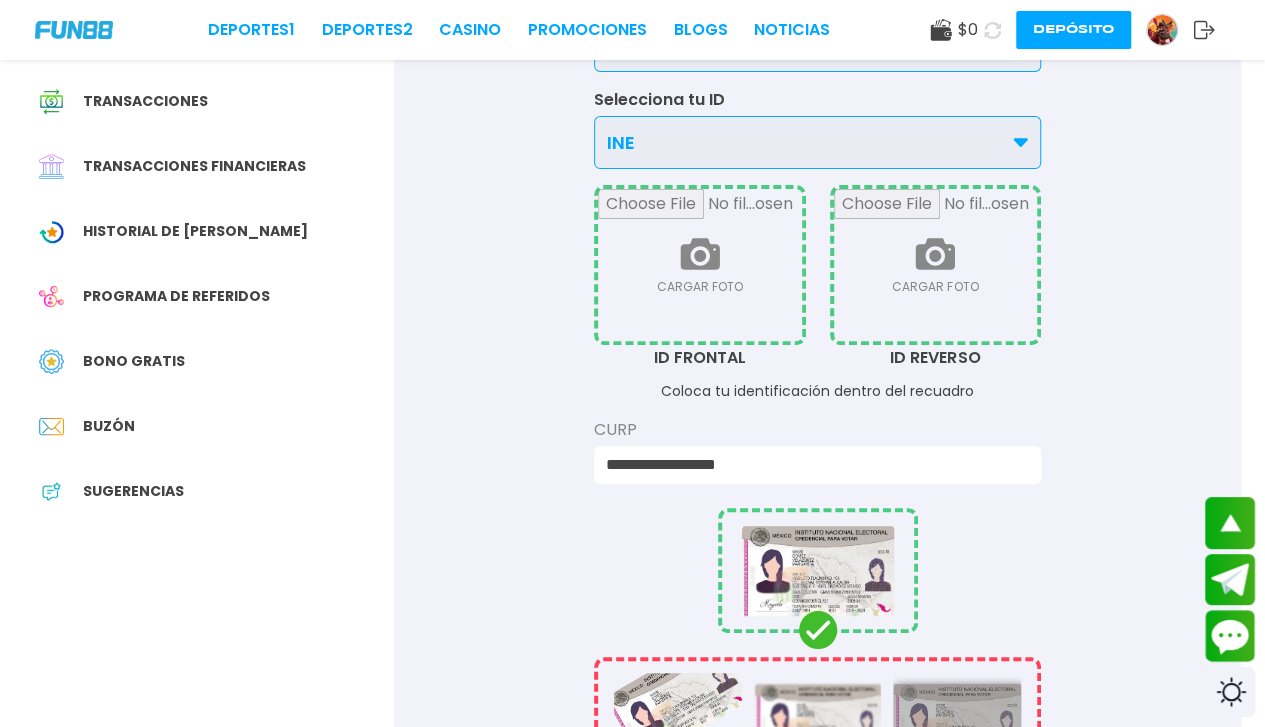 scroll, scrollTop: 0, scrollLeft: 0, axis: both 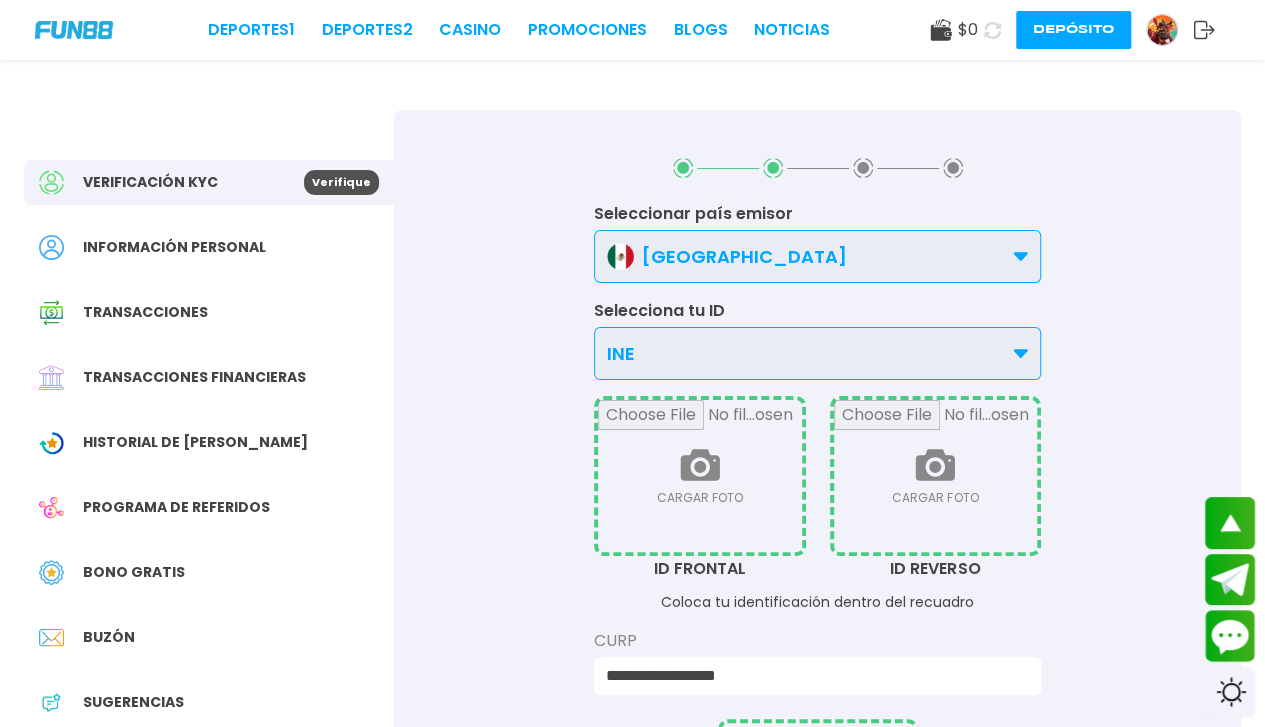 drag, startPoint x: 1258, startPoint y: 154, endPoint x: 1279, endPoint y: 150, distance: 21.377558 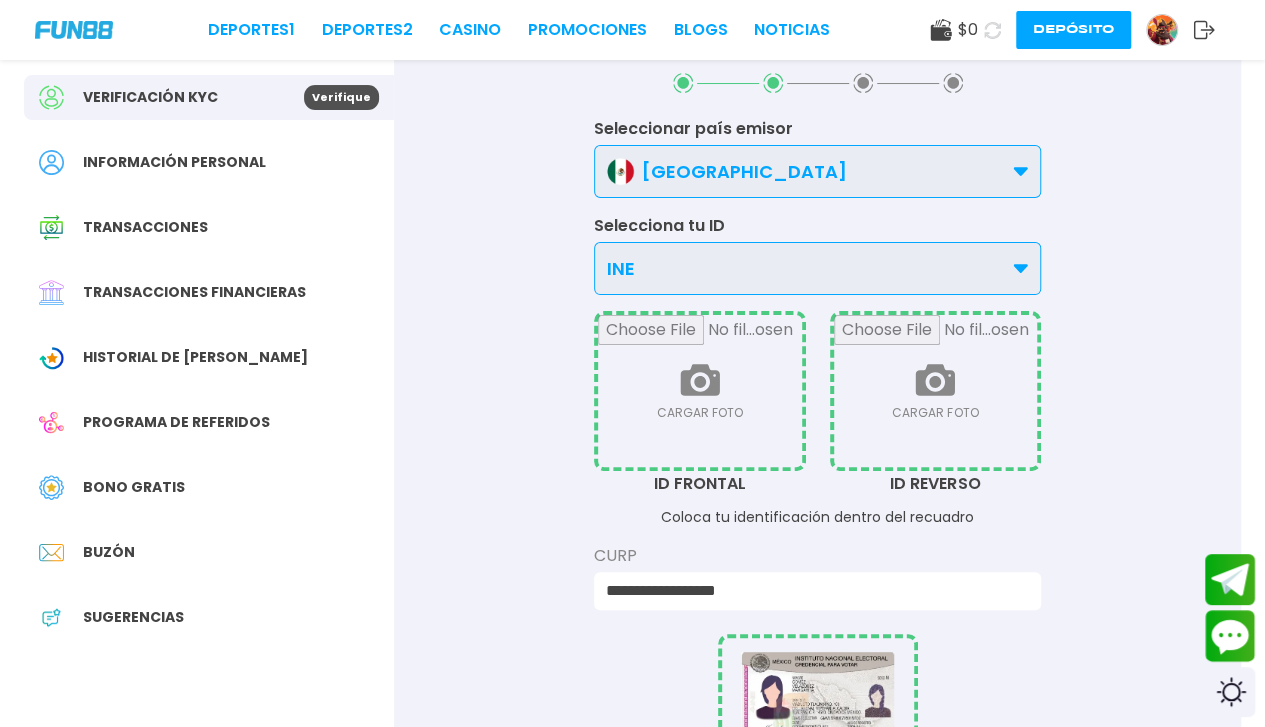 scroll, scrollTop: 144, scrollLeft: 0, axis: vertical 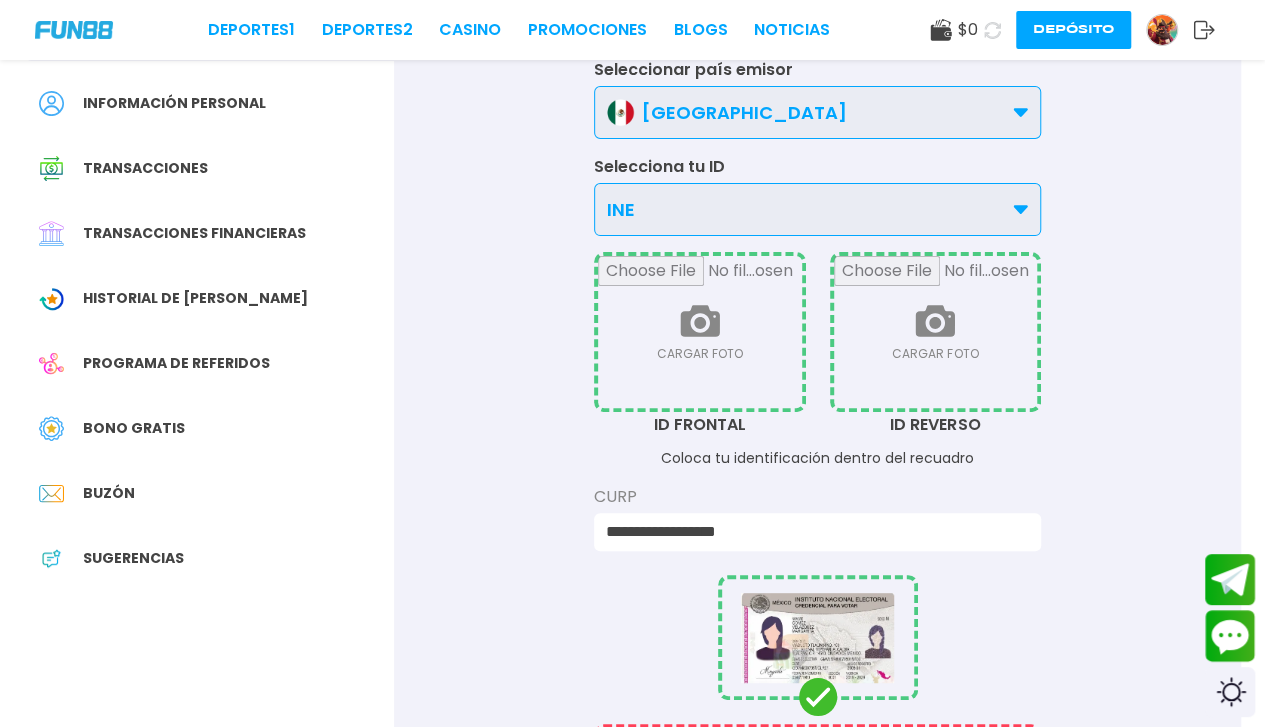 click at bounding box center (700, 332) 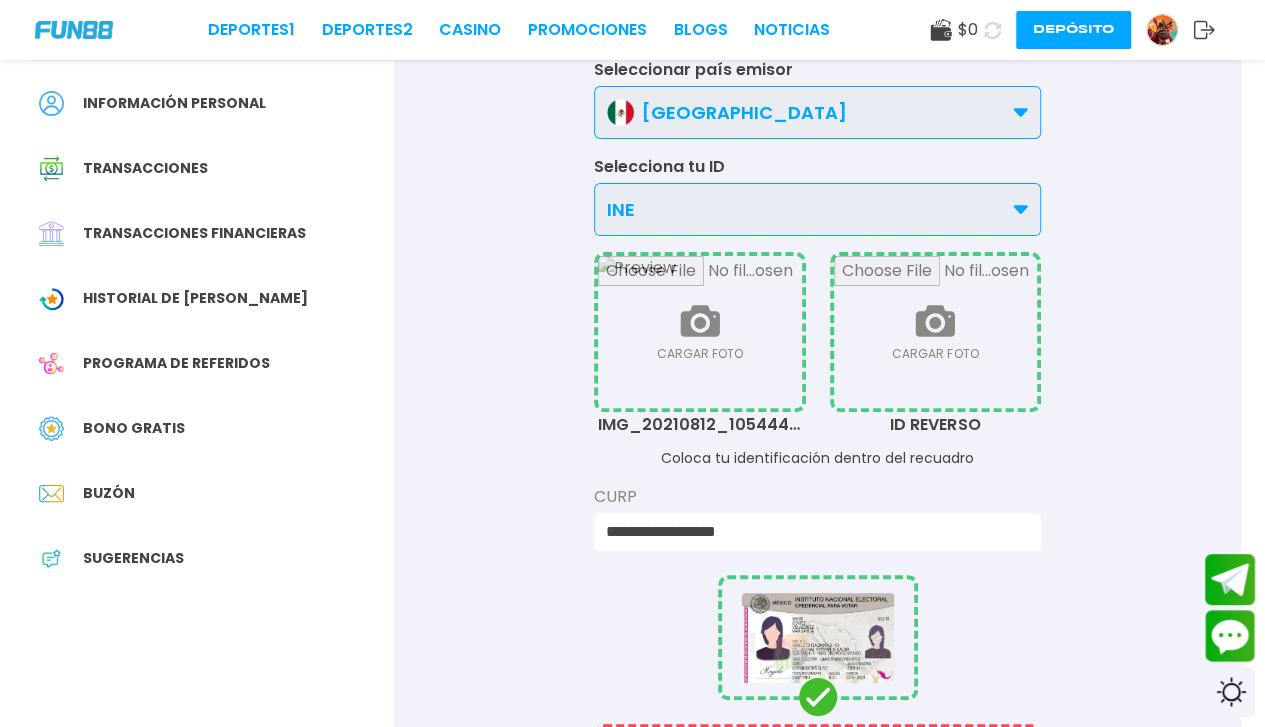 click at bounding box center [936, 332] 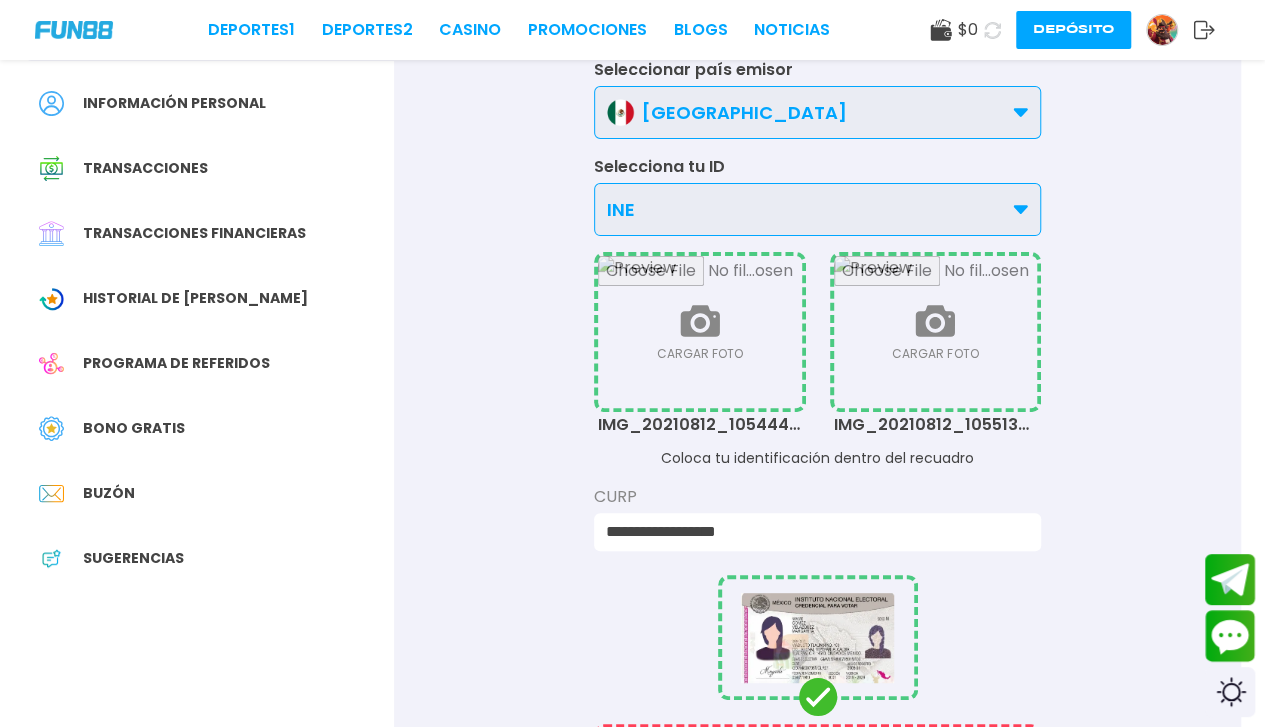 scroll, scrollTop: 145, scrollLeft: 0, axis: vertical 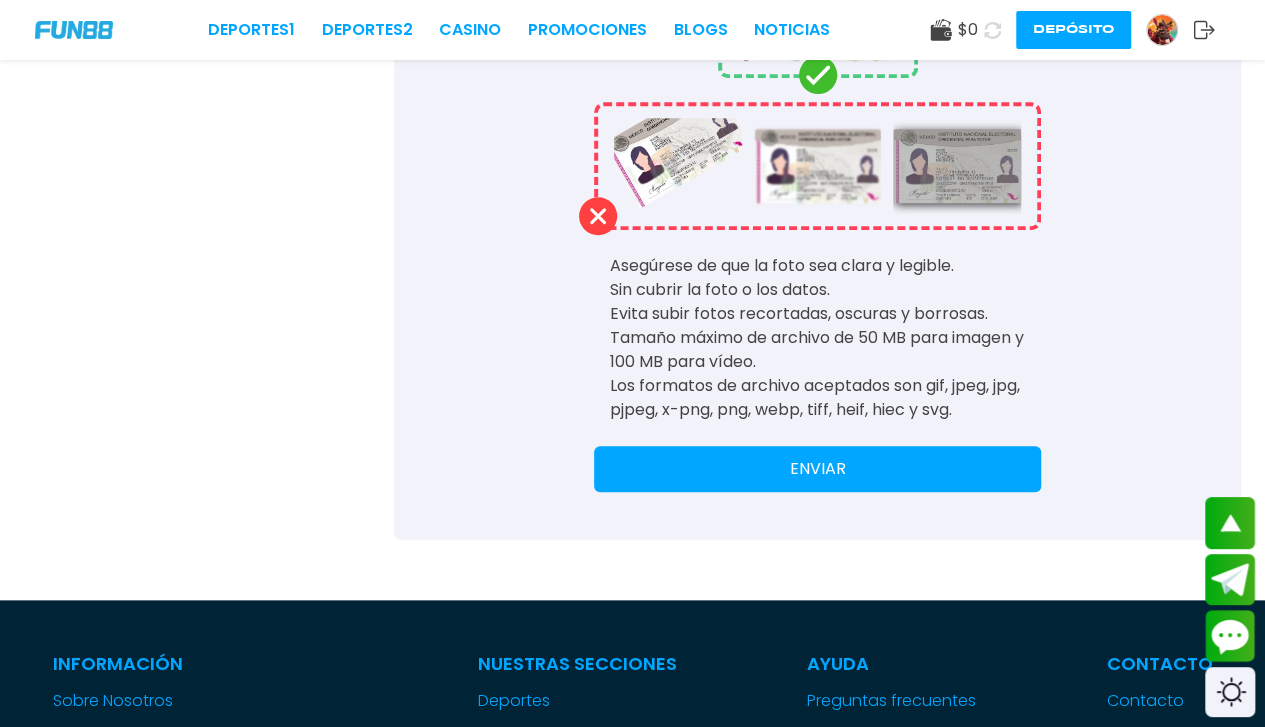 click on "ENVIAR" at bounding box center [817, 469] 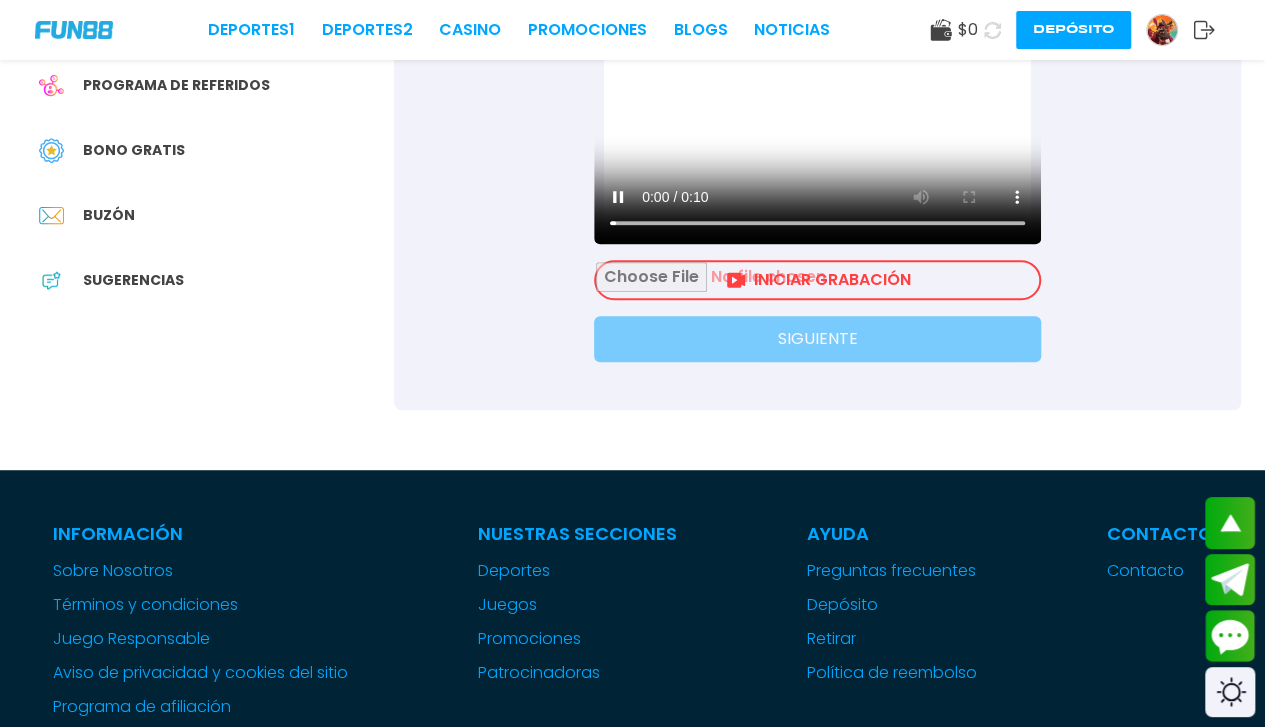 scroll, scrollTop: 0, scrollLeft: 0, axis: both 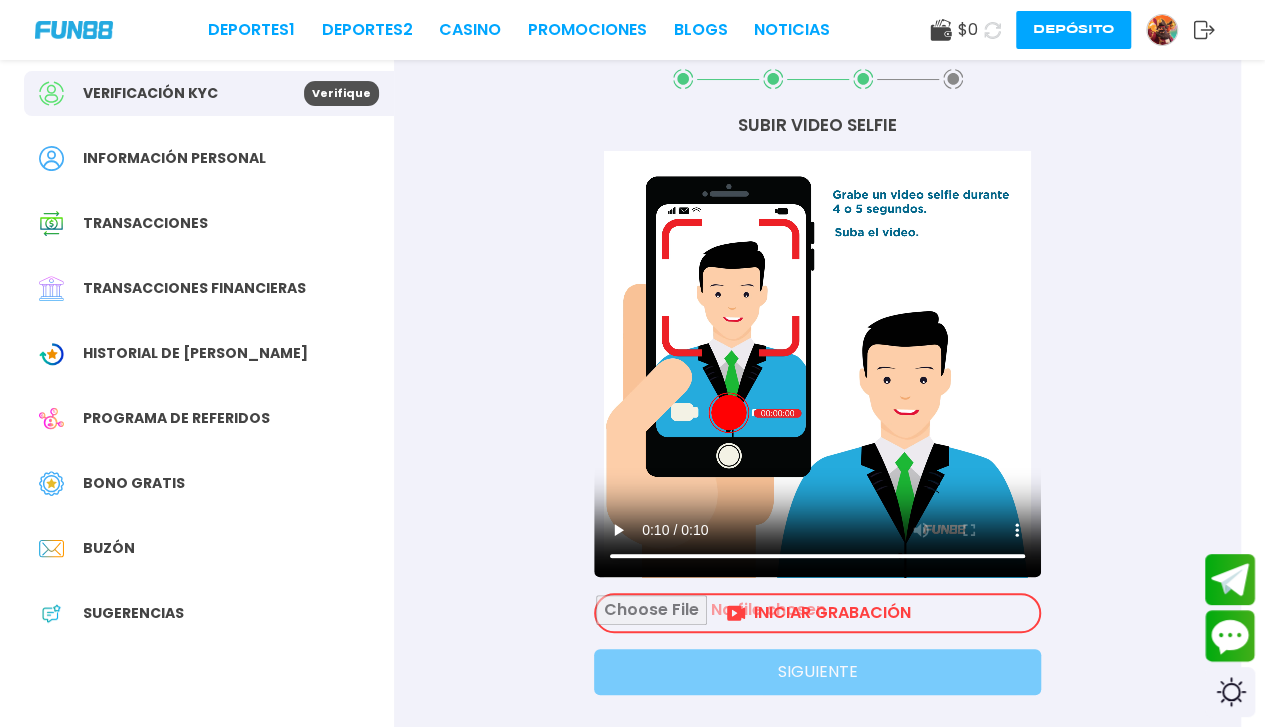 click at bounding box center [817, 613] 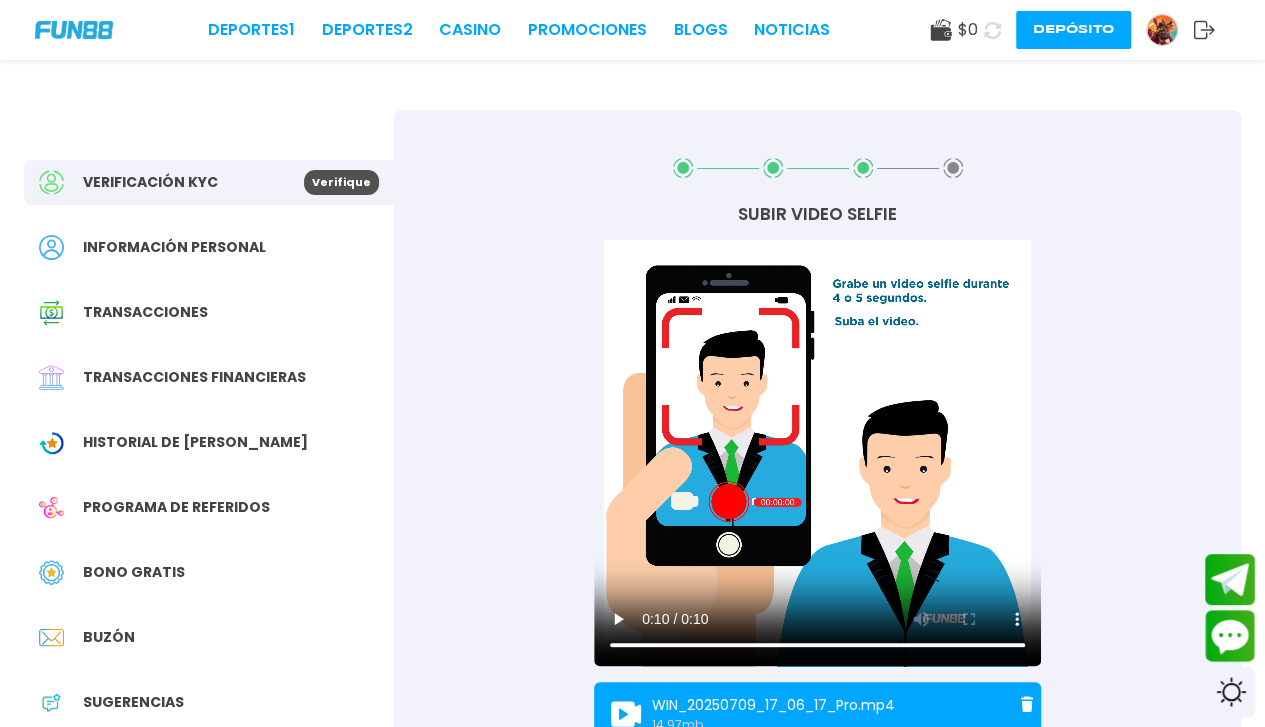scroll, scrollTop: 0, scrollLeft: 0, axis: both 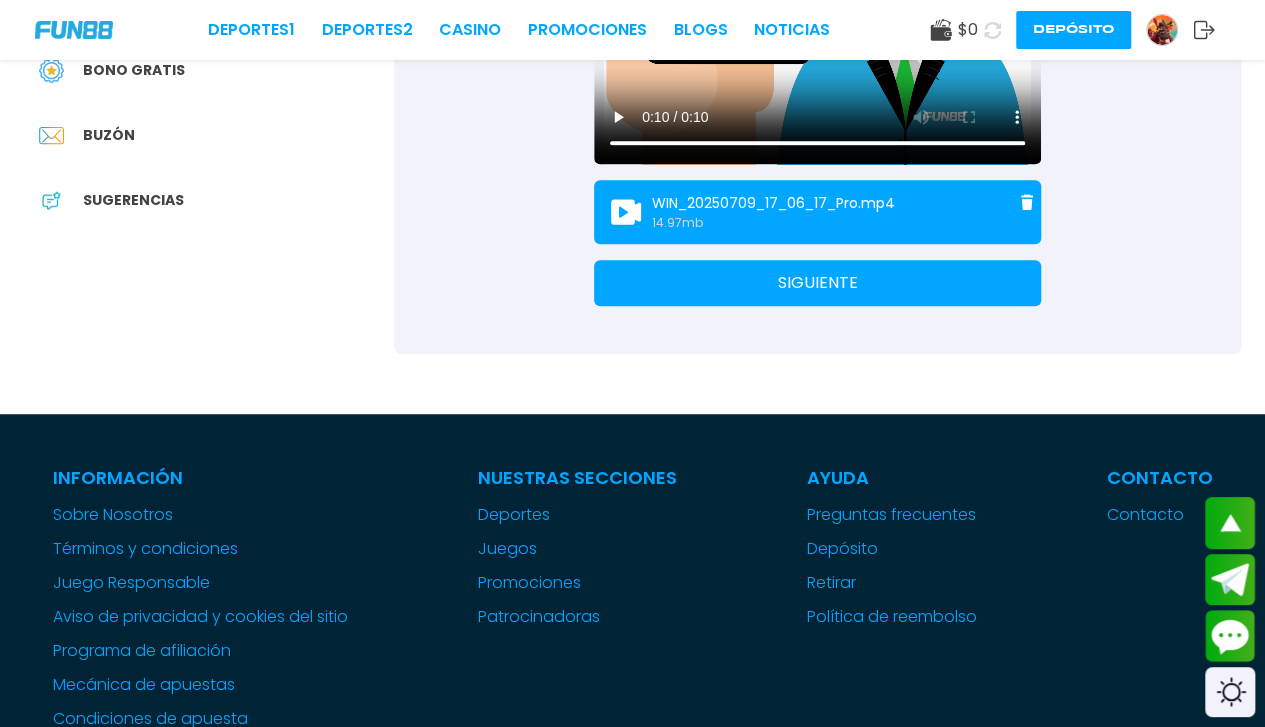 click on "SIGUIENTE" at bounding box center [817, 283] 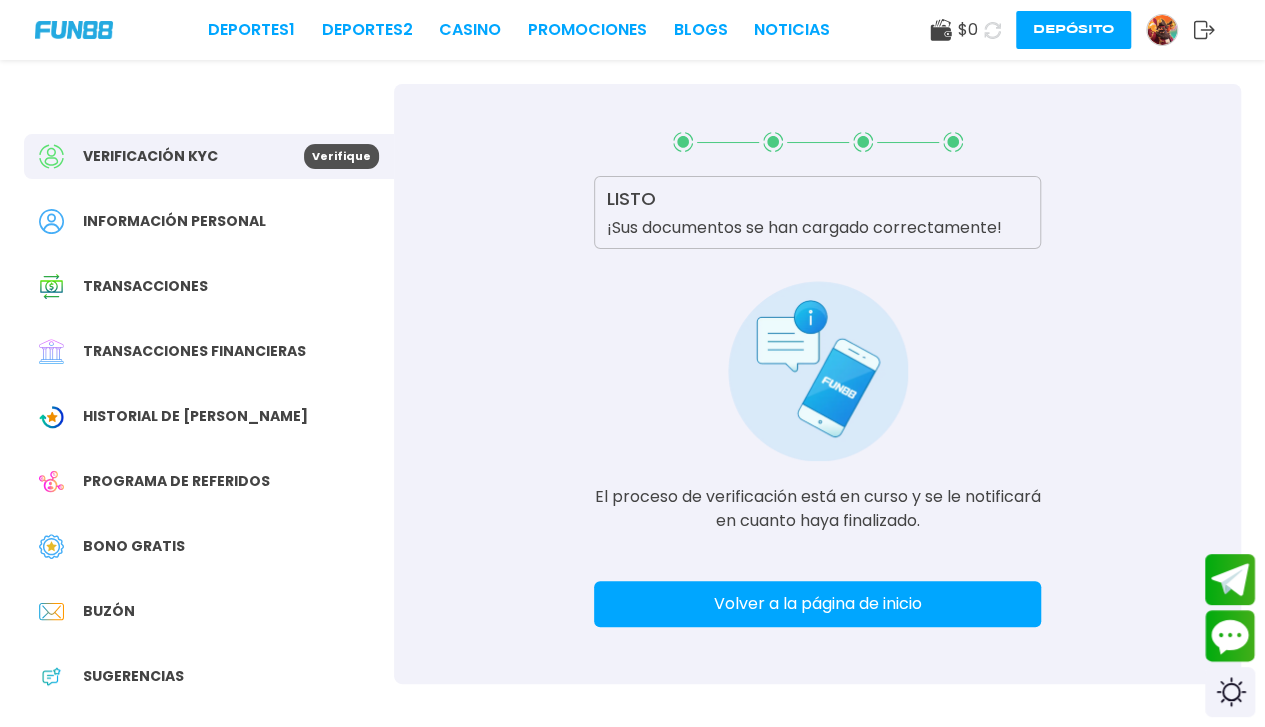 scroll, scrollTop: 0, scrollLeft: 0, axis: both 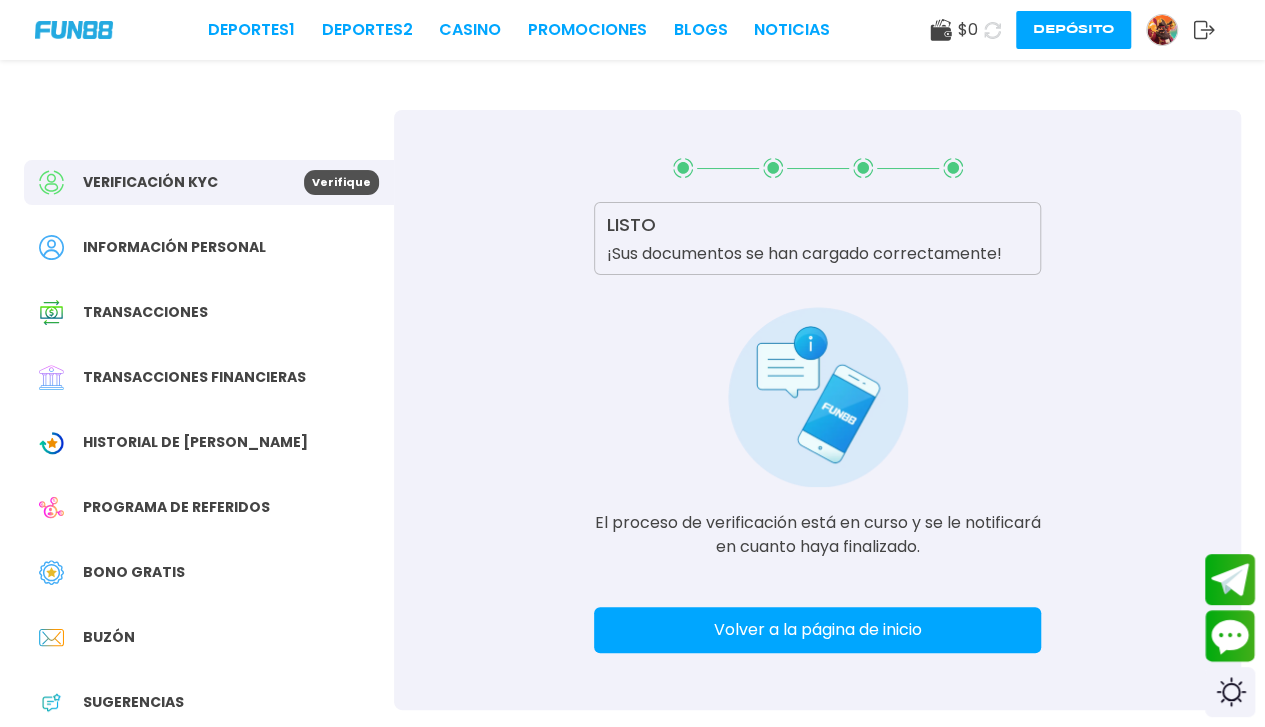 click on "Volver a la página de inicio" at bounding box center [817, 630] 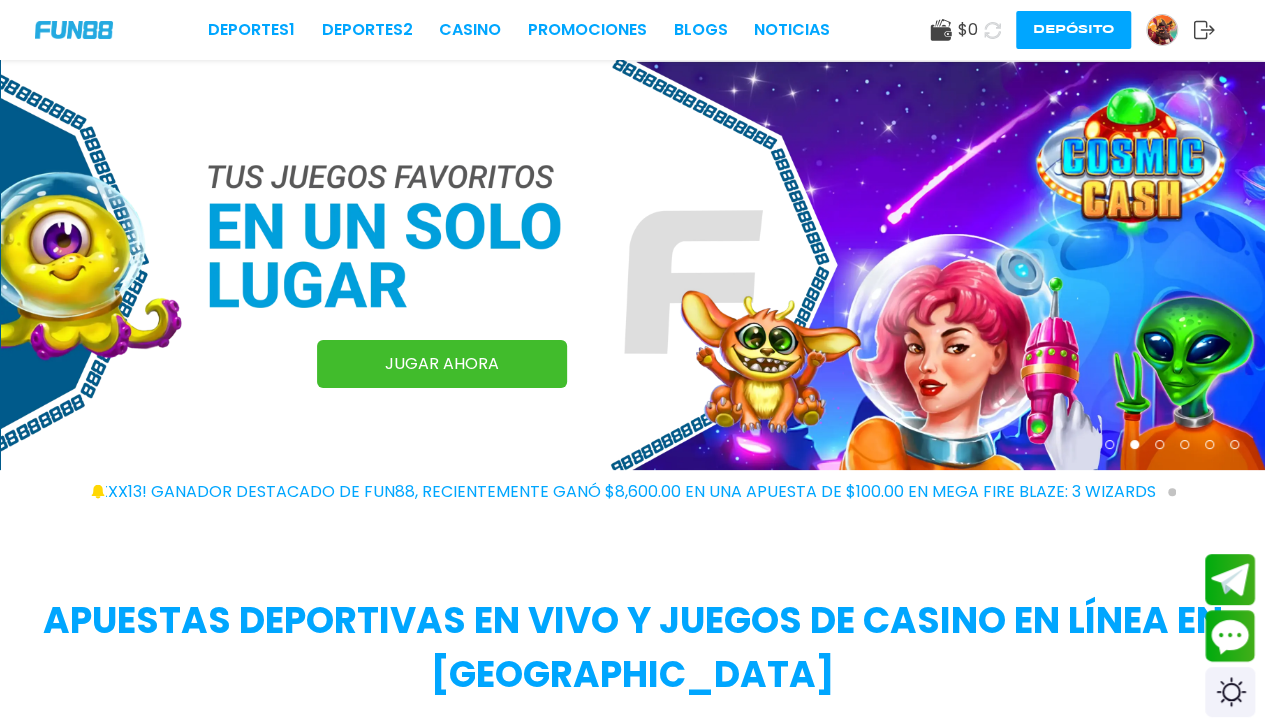 click at bounding box center [1162, 30] 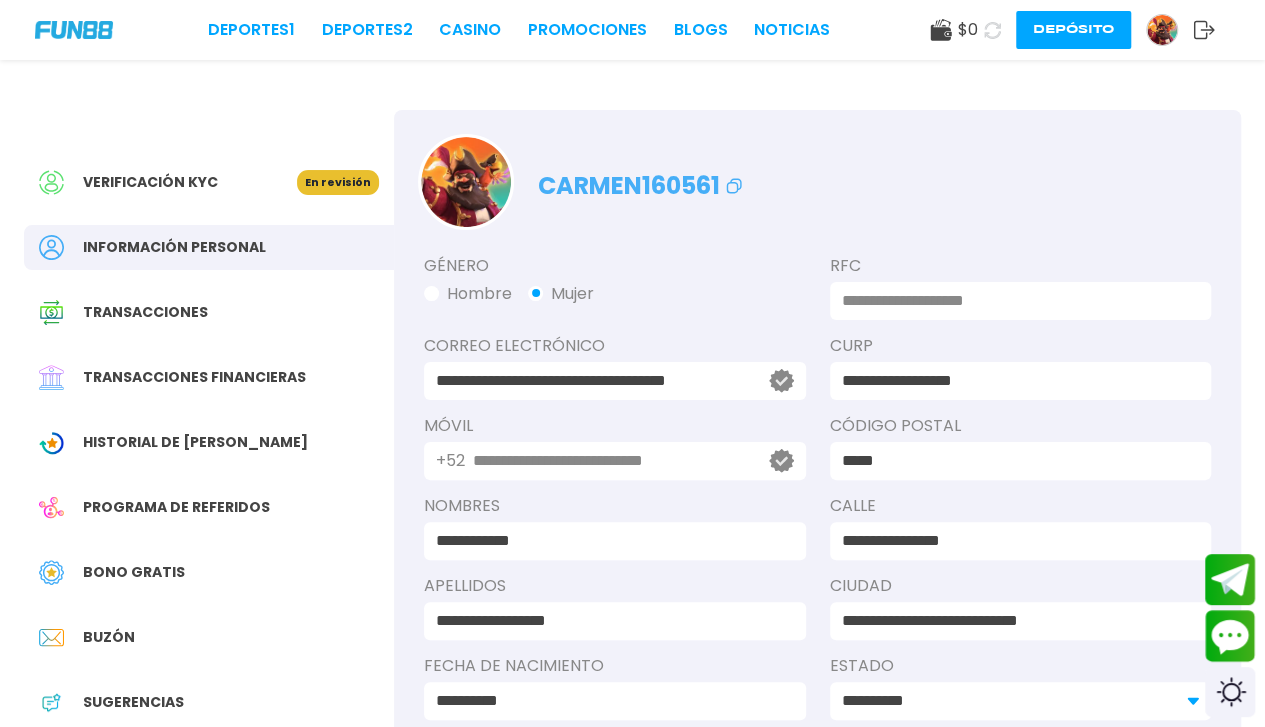 click on "En revisión" at bounding box center (338, 182) 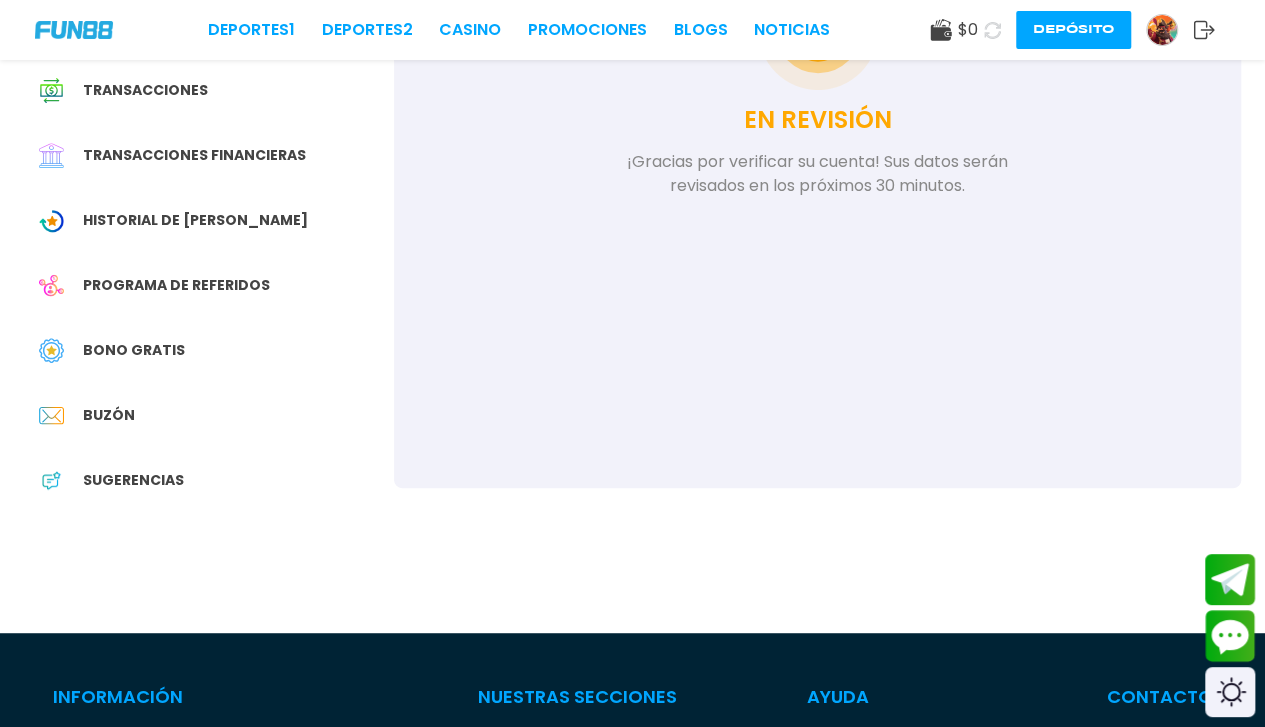 scroll, scrollTop: 350, scrollLeft: 0, axis: vertical 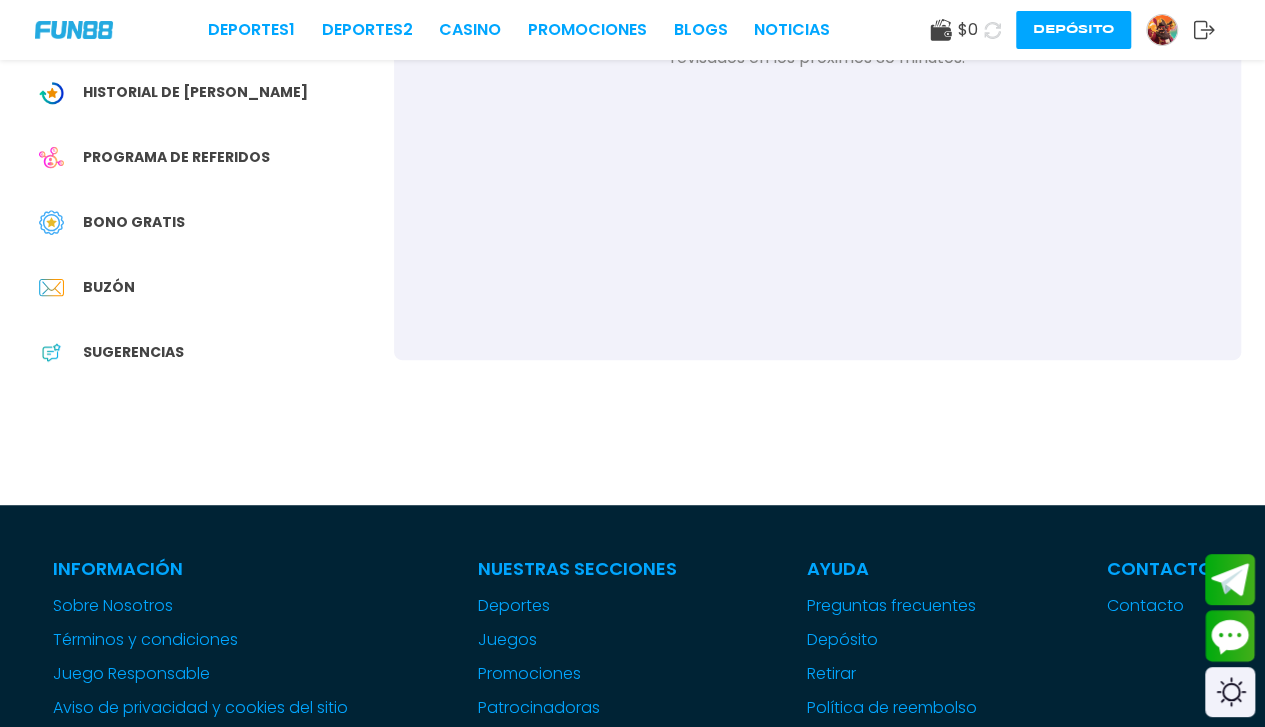 click on "Verificación KYC En revisión Información personal Transacciones Transacciones financieras Historial de Bonos Programa de referidos Bono Gratis Buzón Sugerencias" at bounding box center (209, 102) 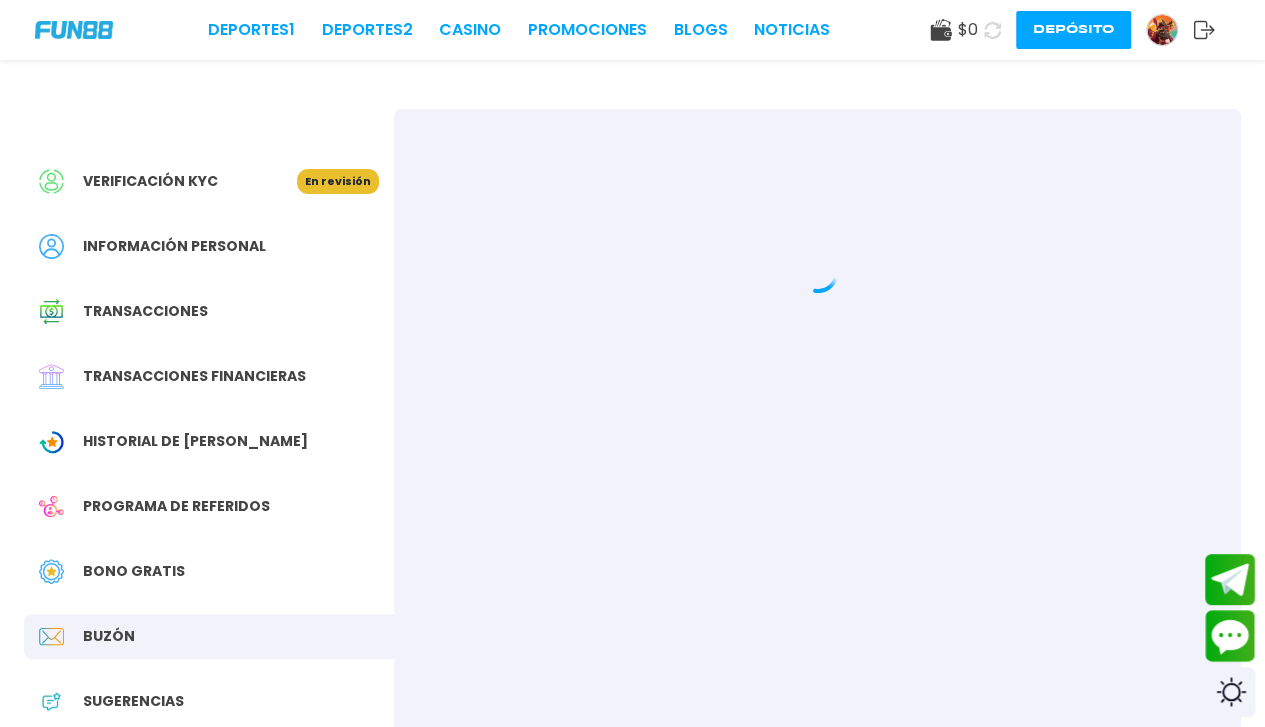 scroll, scrollTop: 0, scrollLeft: 0, axis: both 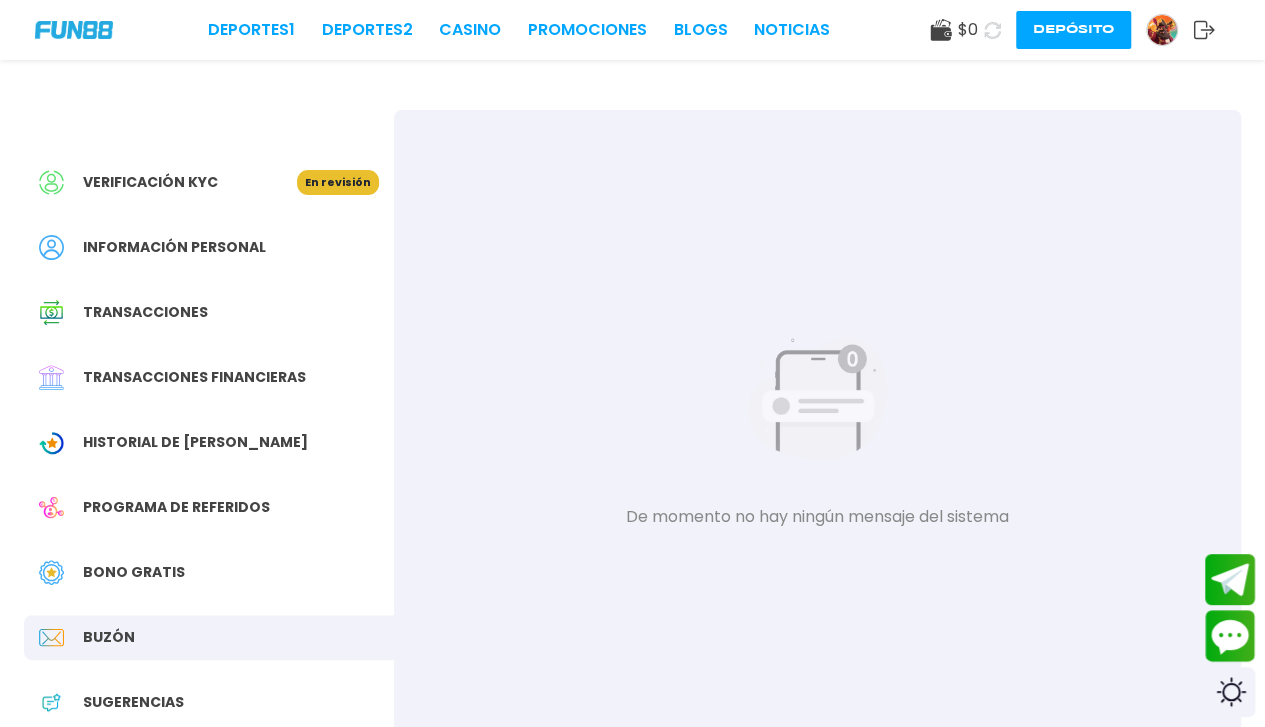 click on "Verificación KYC En revisión" at bounding box center [209, 182] 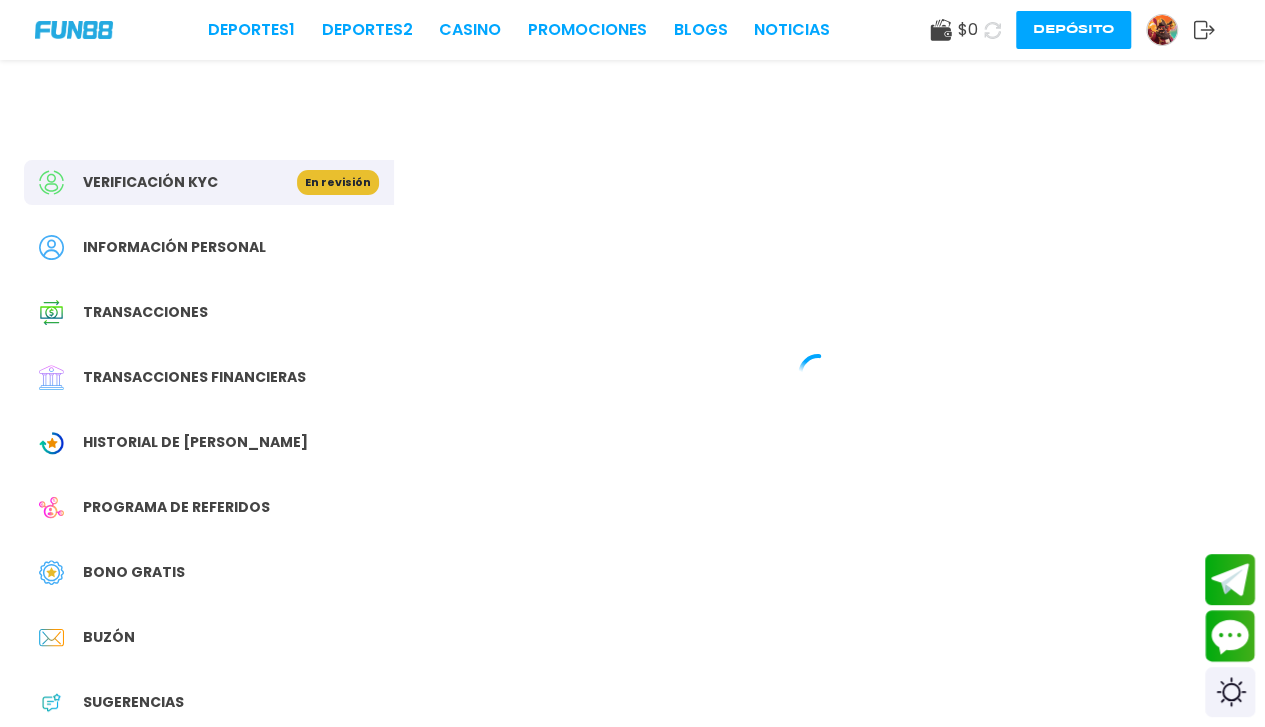 click on "Verificación KYC En revisión Información personal Transacciones Transacciones financieras Historial de Bonos Programa de referidos Bono Gratis Buzón Sugerencias" at bounding box center [209, 452] 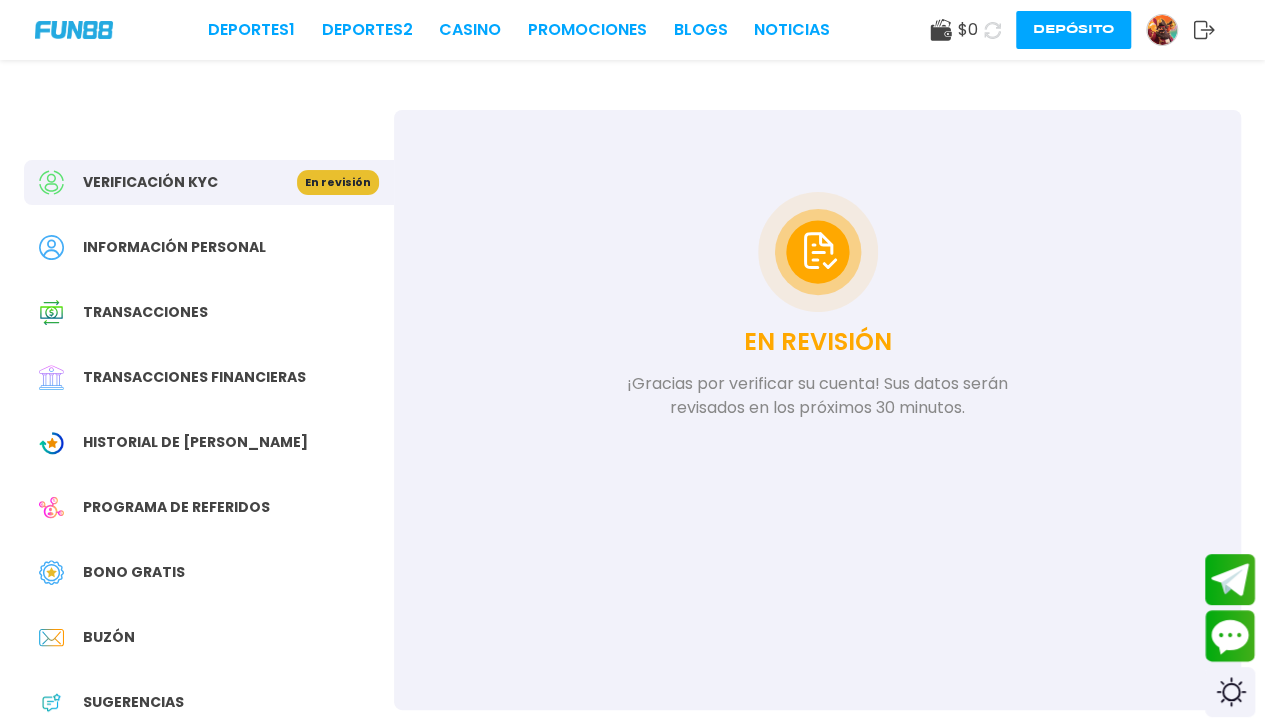 click on "Información personal" at bounding box center (209, 247) 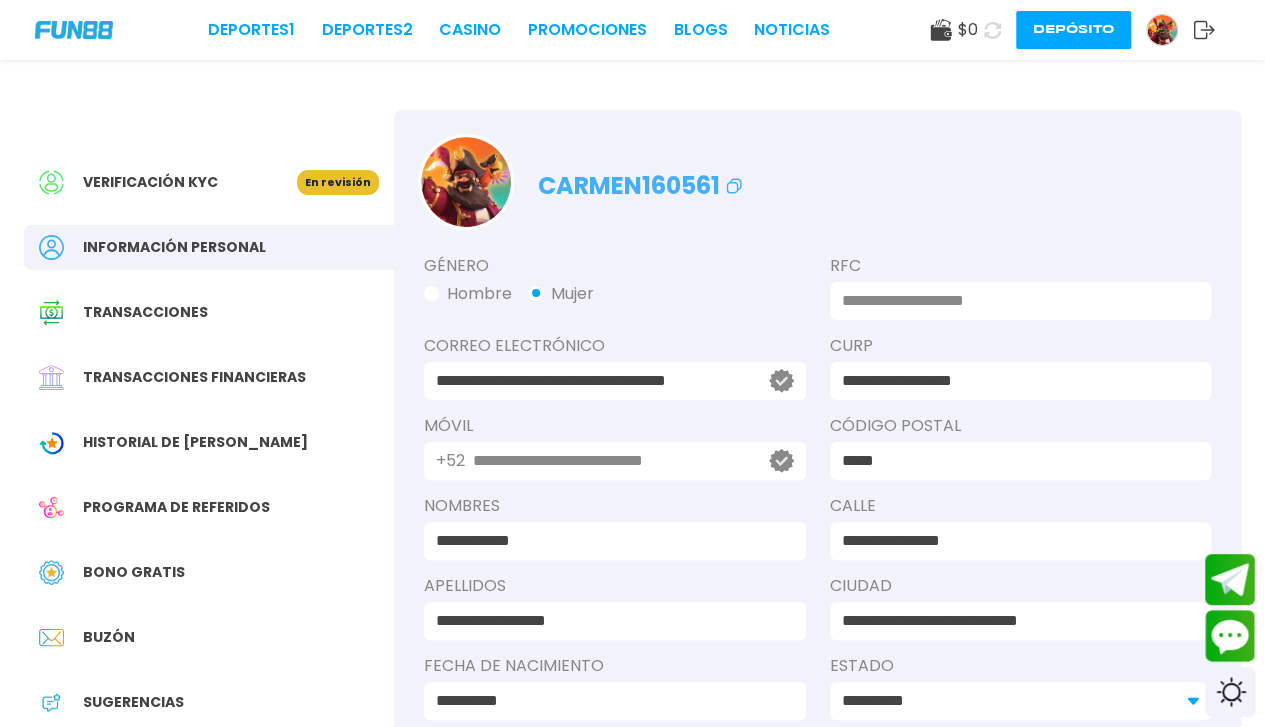 click on "RFC" at bounding box center (1021, 294) 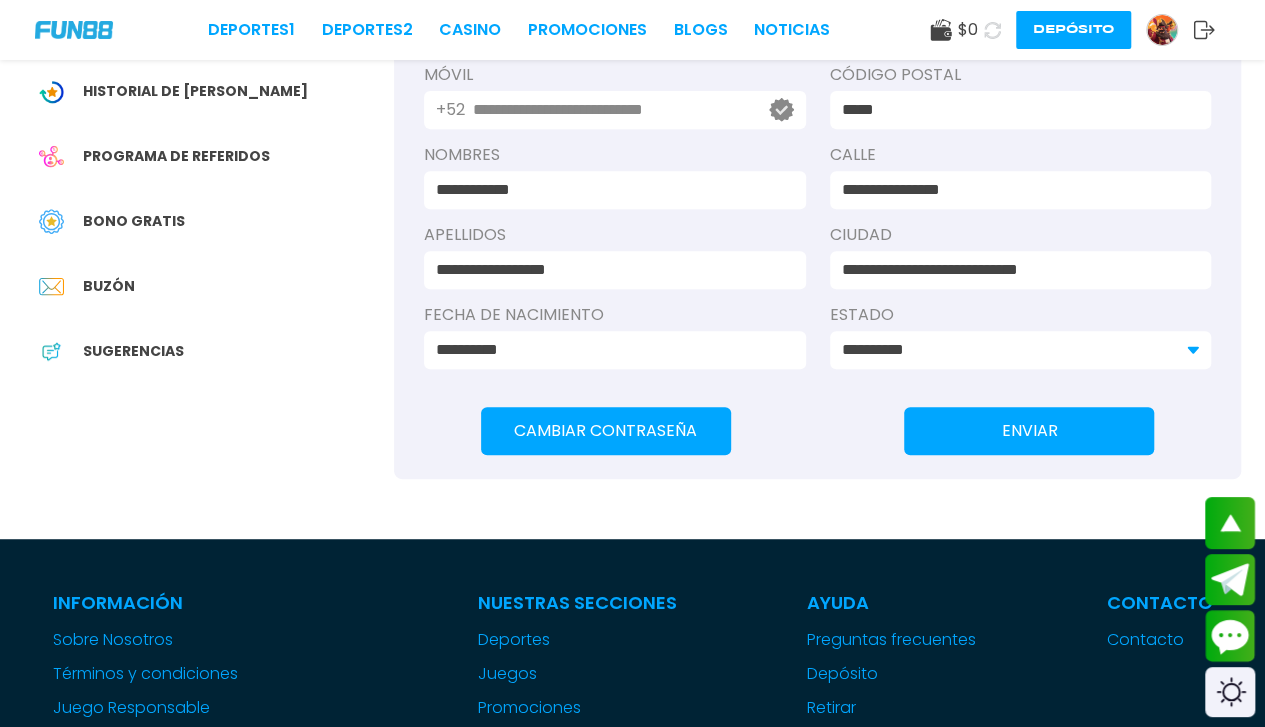 scroll, scrollTop: 383, scrollLeft: 0, axis: vertical 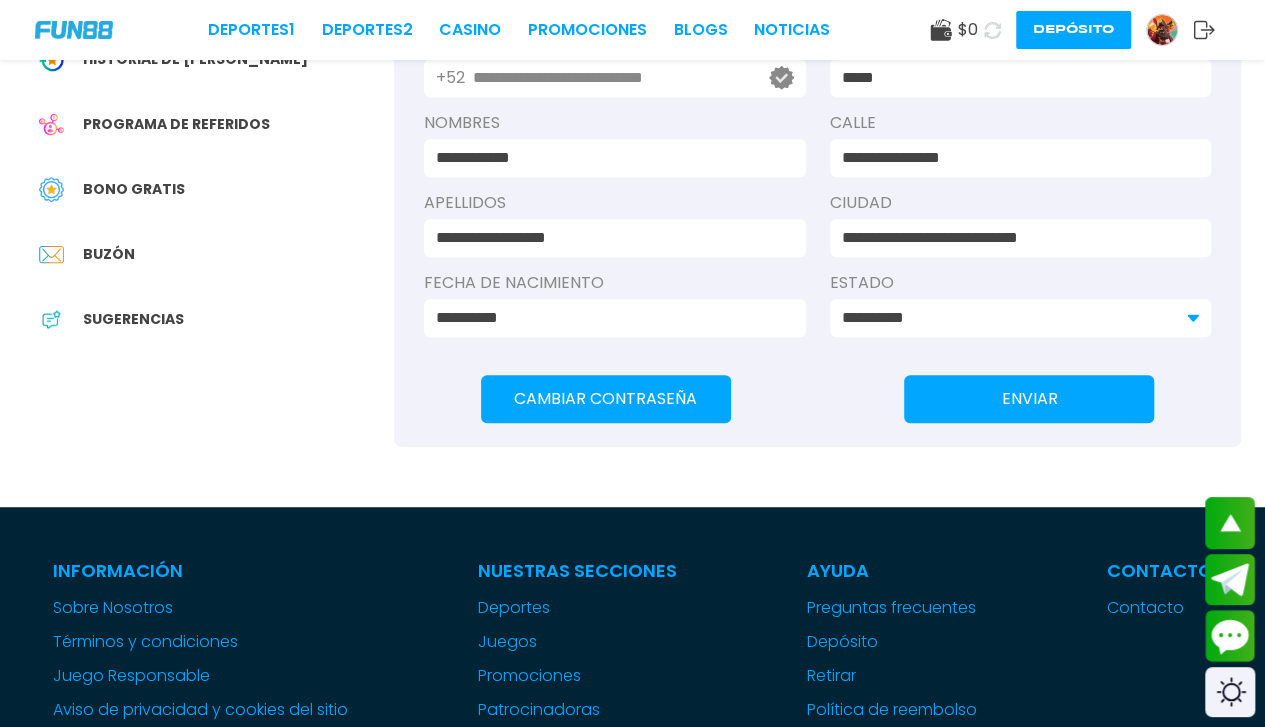 type on "**********" 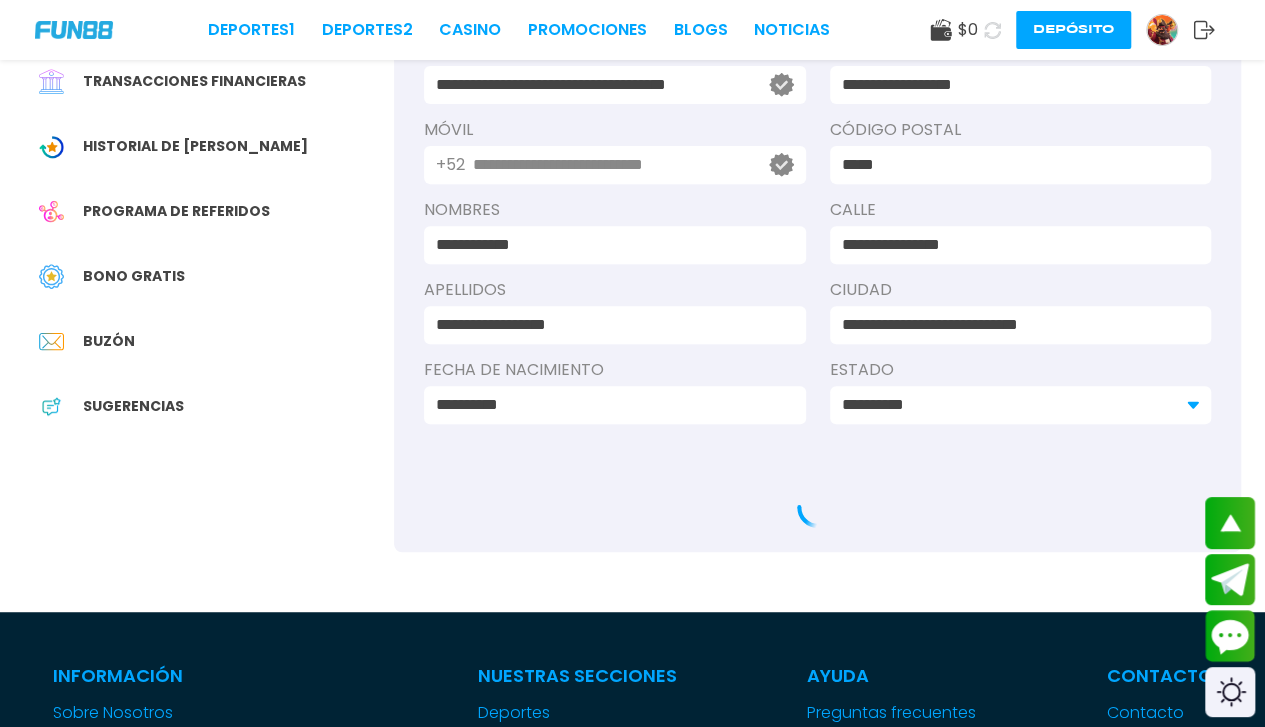 scroll, scrollTop: 265, scrollLeft: 0, axis: vertical 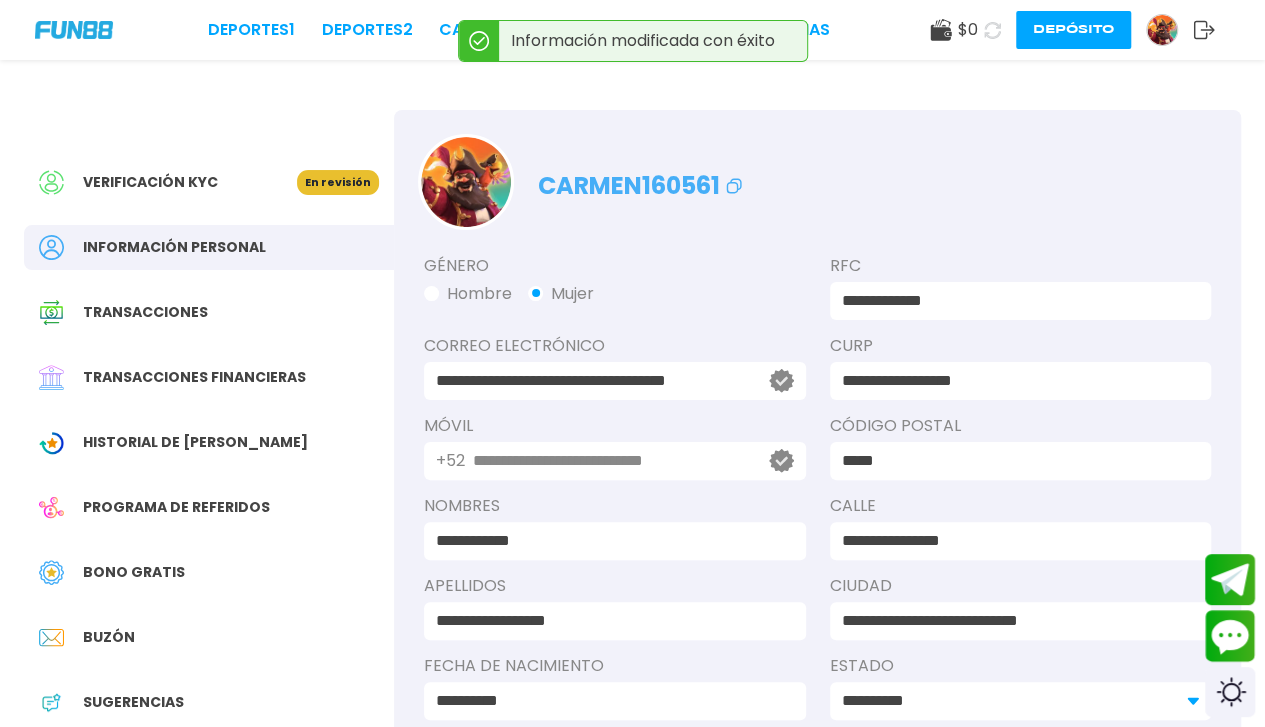 click on "Verificación KYC" at bounding box center (168, 182) 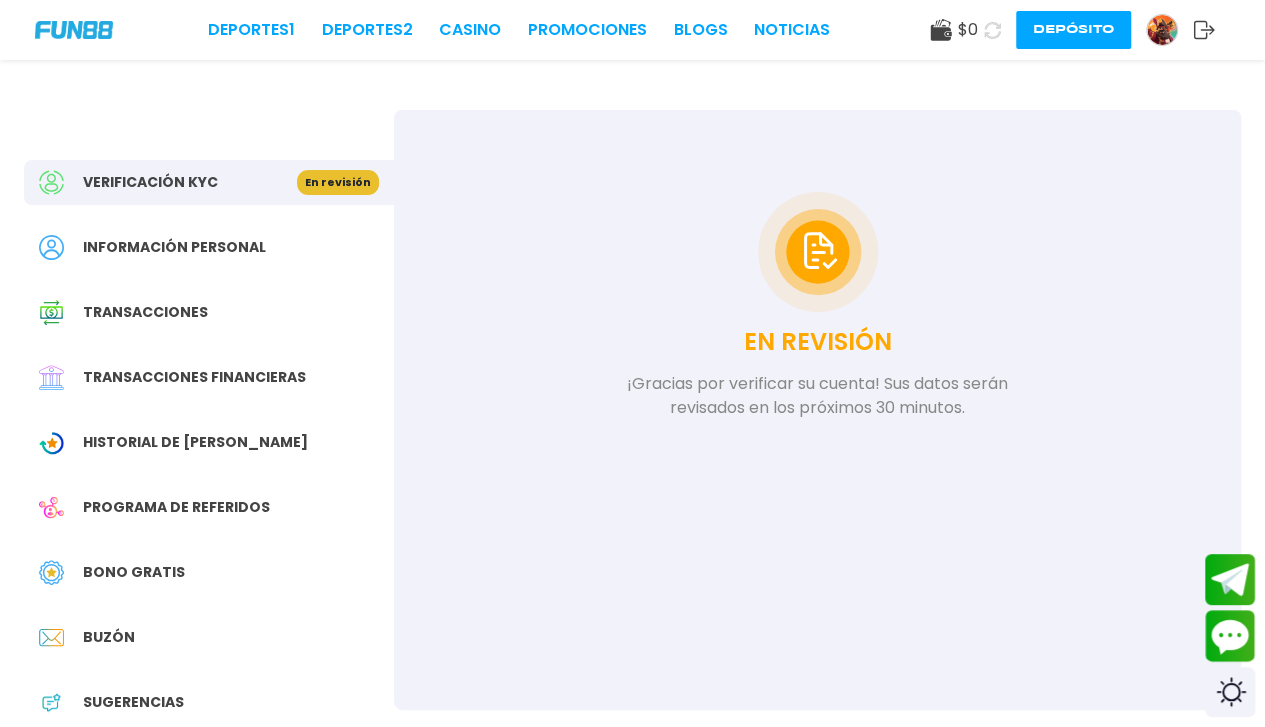 click on "Información personal" at bounding box center [209, 247] 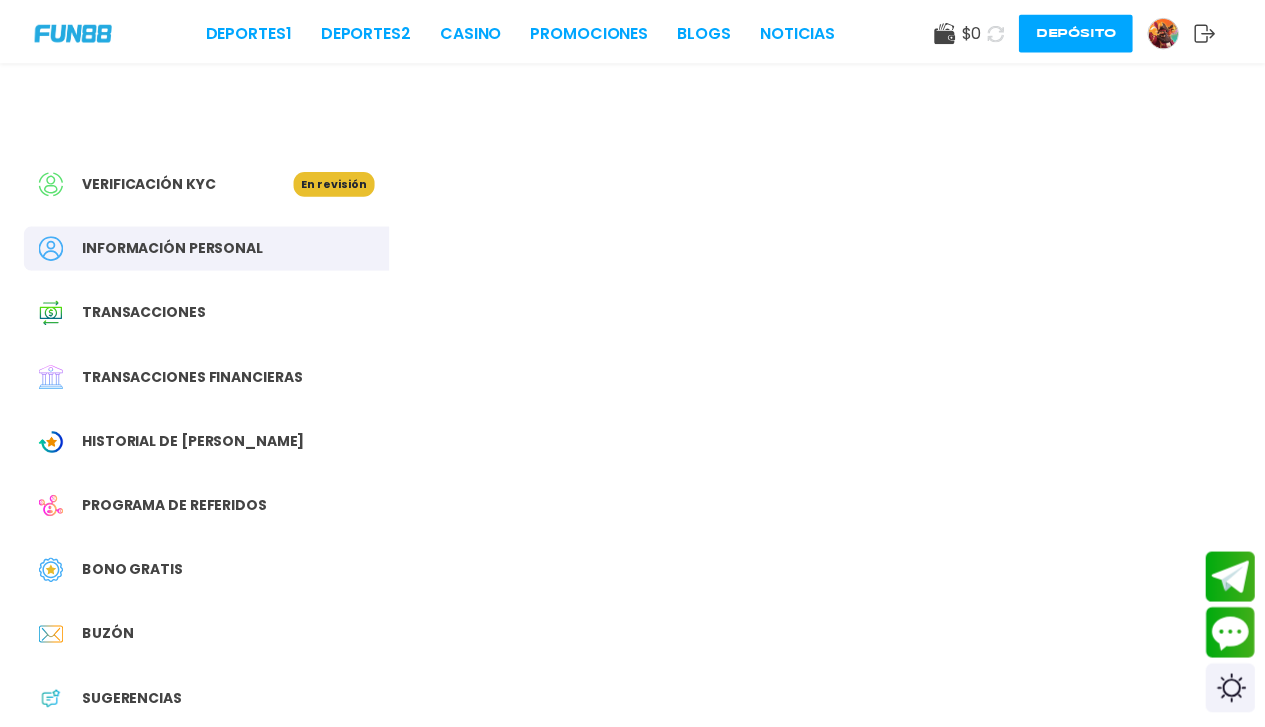 scroll, scrollTop: 0, scrollLeft: 0, axis: both 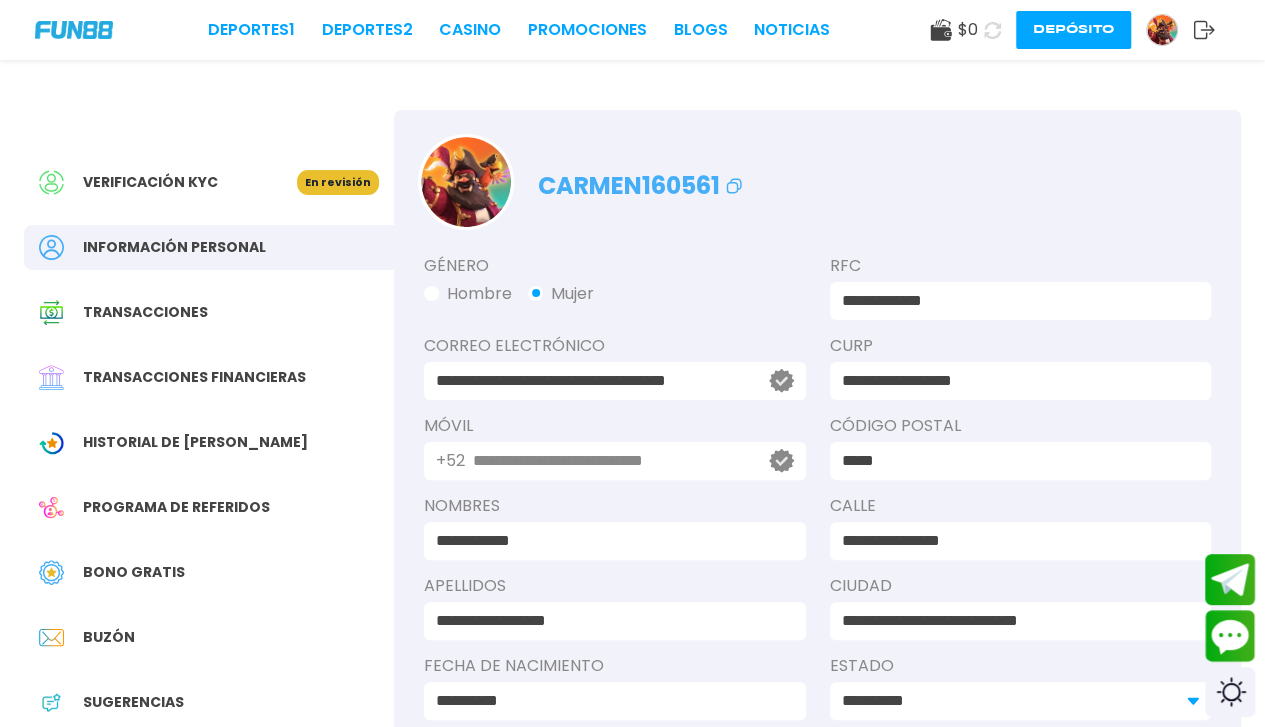 type on "**********" 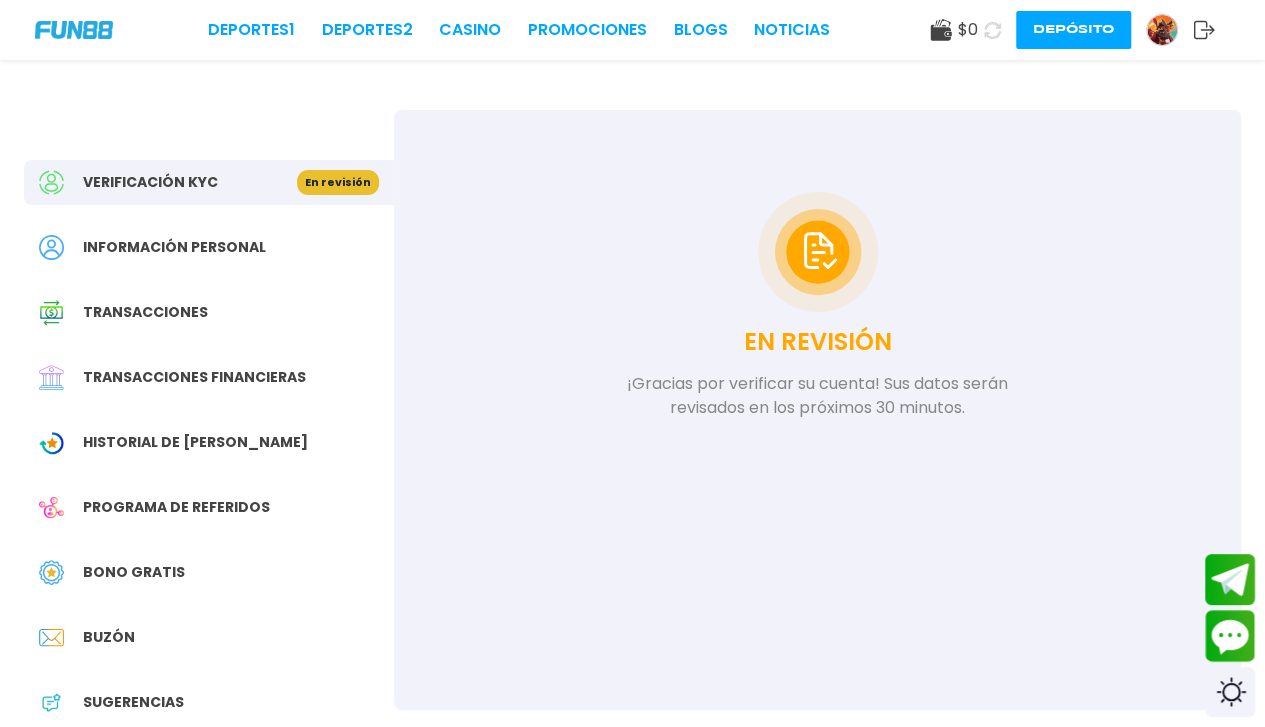 click on "Verificación KYC En revisión Información personal Transacciones Transacciones financieras Historial de Bonos Programa de referidos Bono Gratis Buzón Sugerencias" at bounding box center [209, 452] 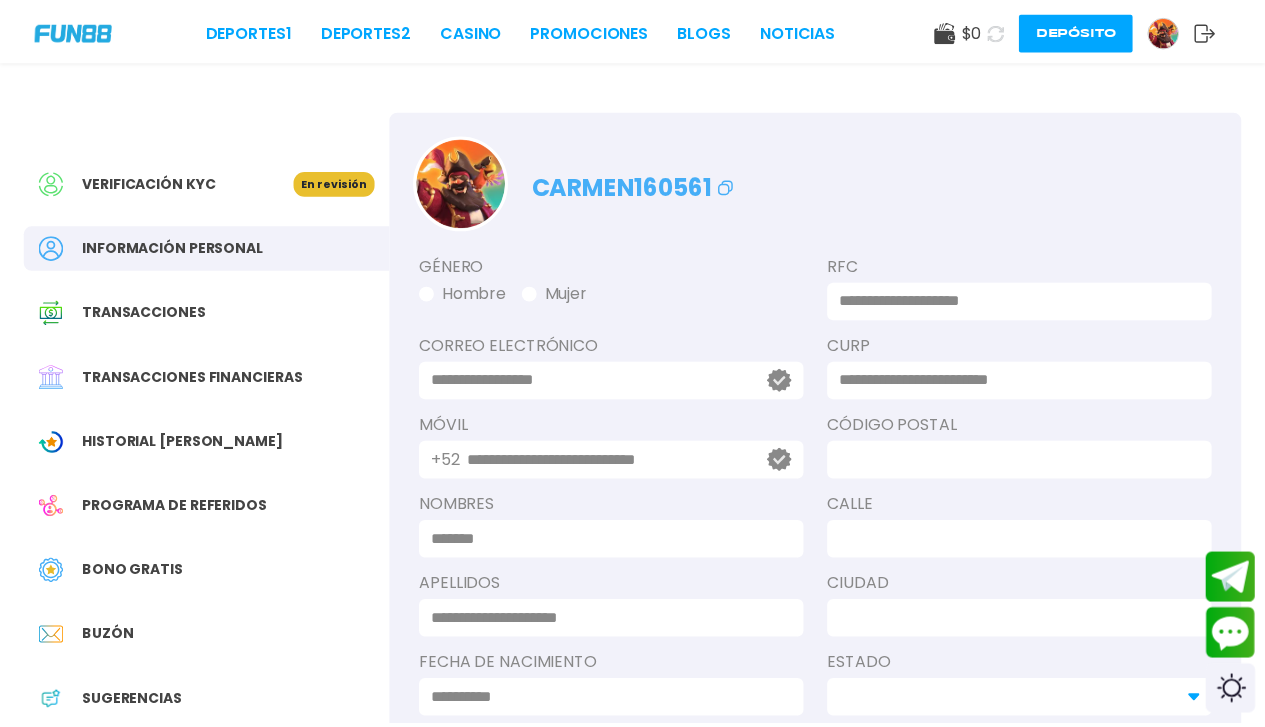 scroll, scrollTop: 0, scrollLeft: 0, axis: both 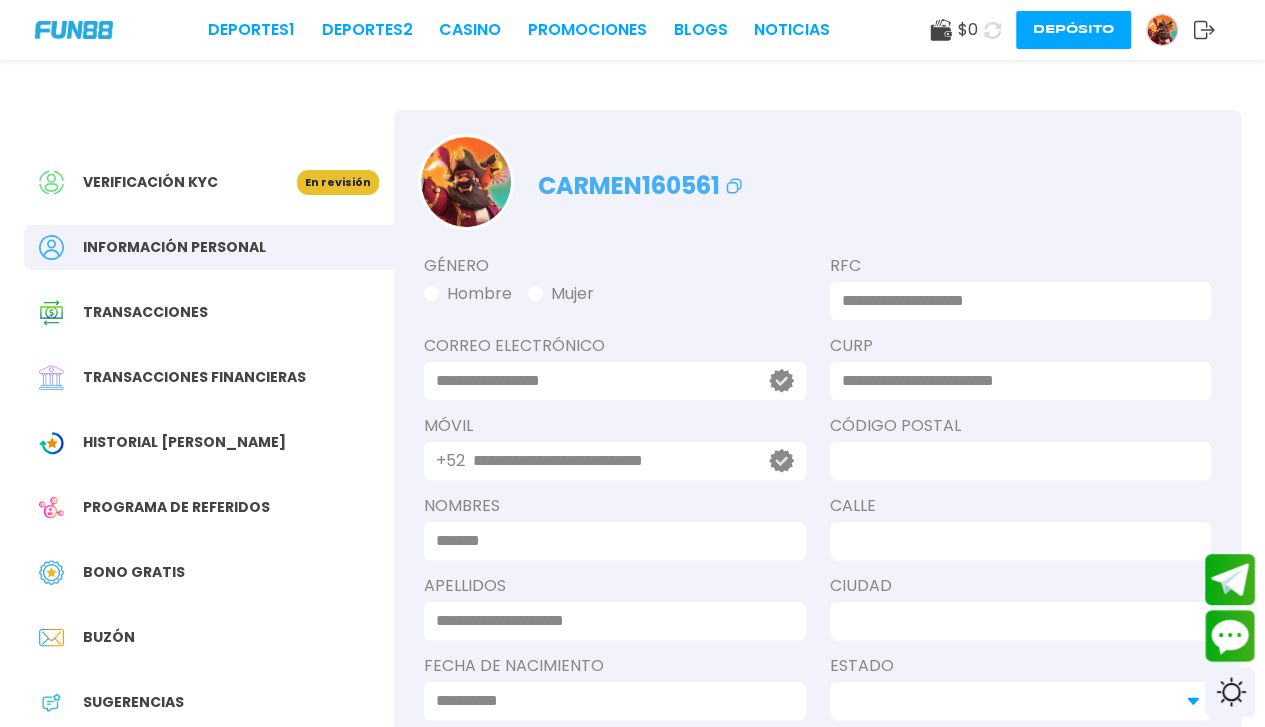 type on "**********" 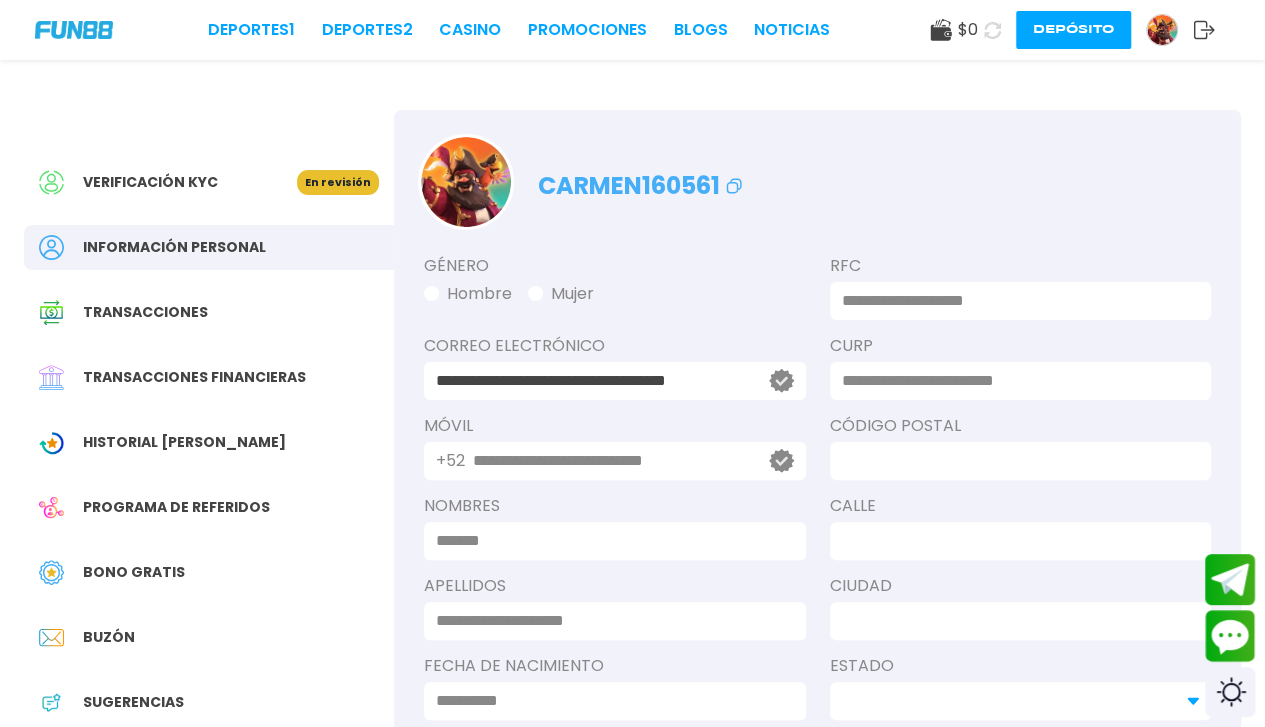 type on "**********" 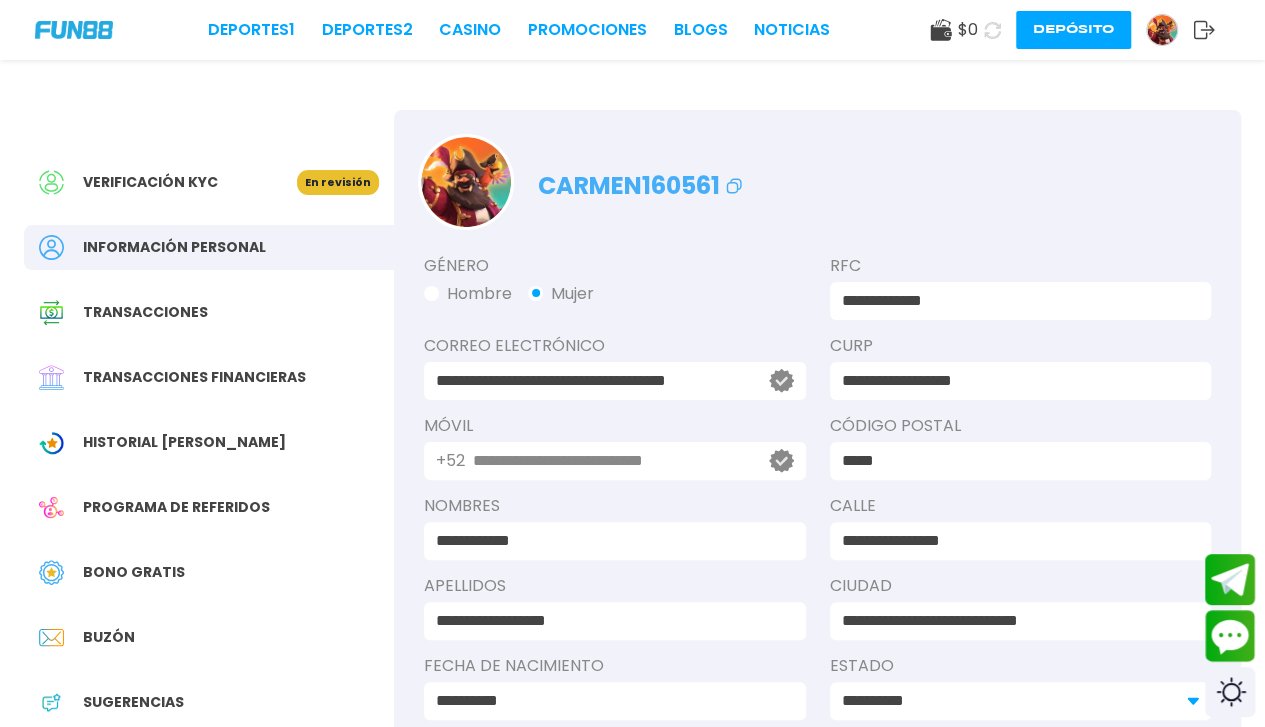 scroll, scrollTop: 0, scrollLeft: 0, axis: both 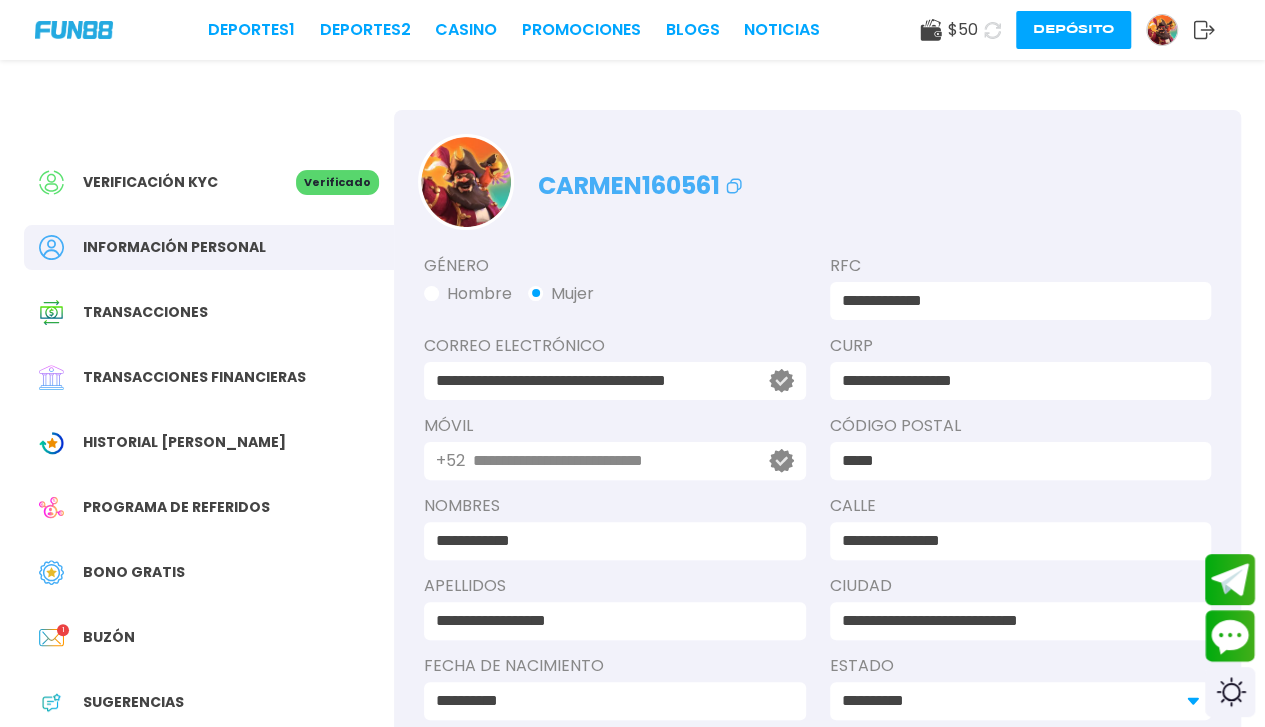 click on "CASINO" at bounding box center (466, 30) 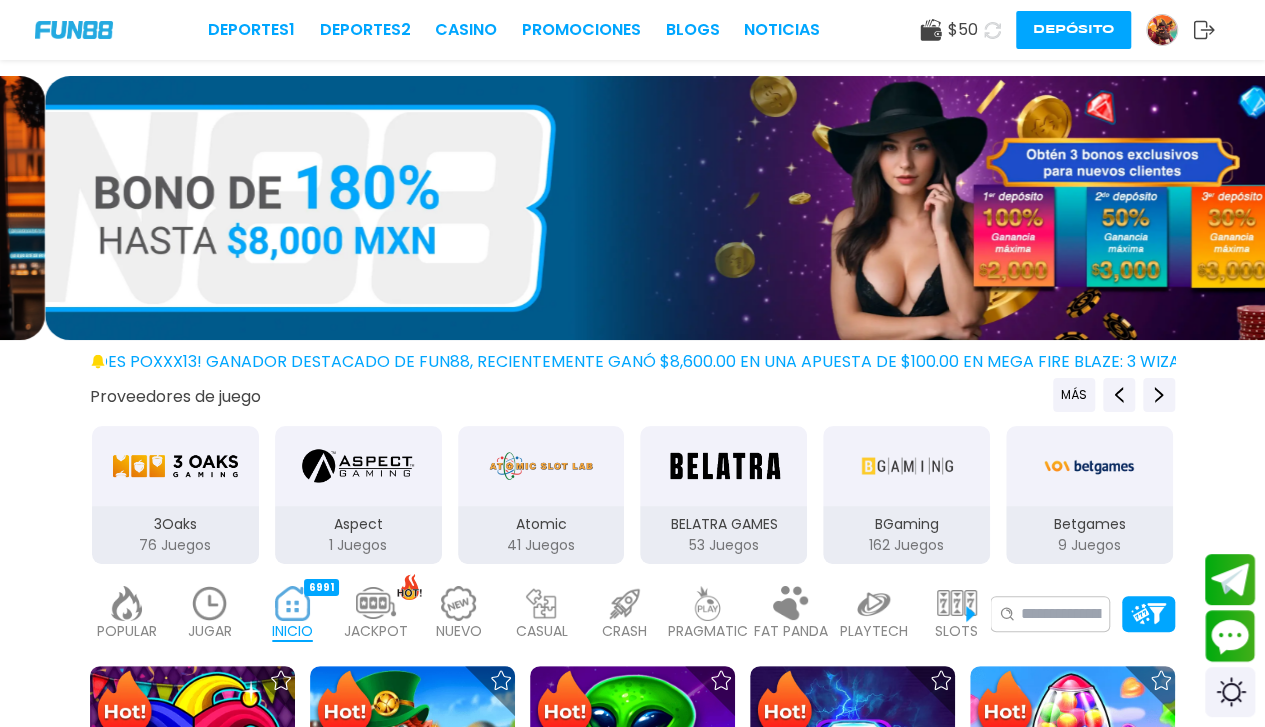 click on "PRAGMATIC" at bounding box center [708, 631] 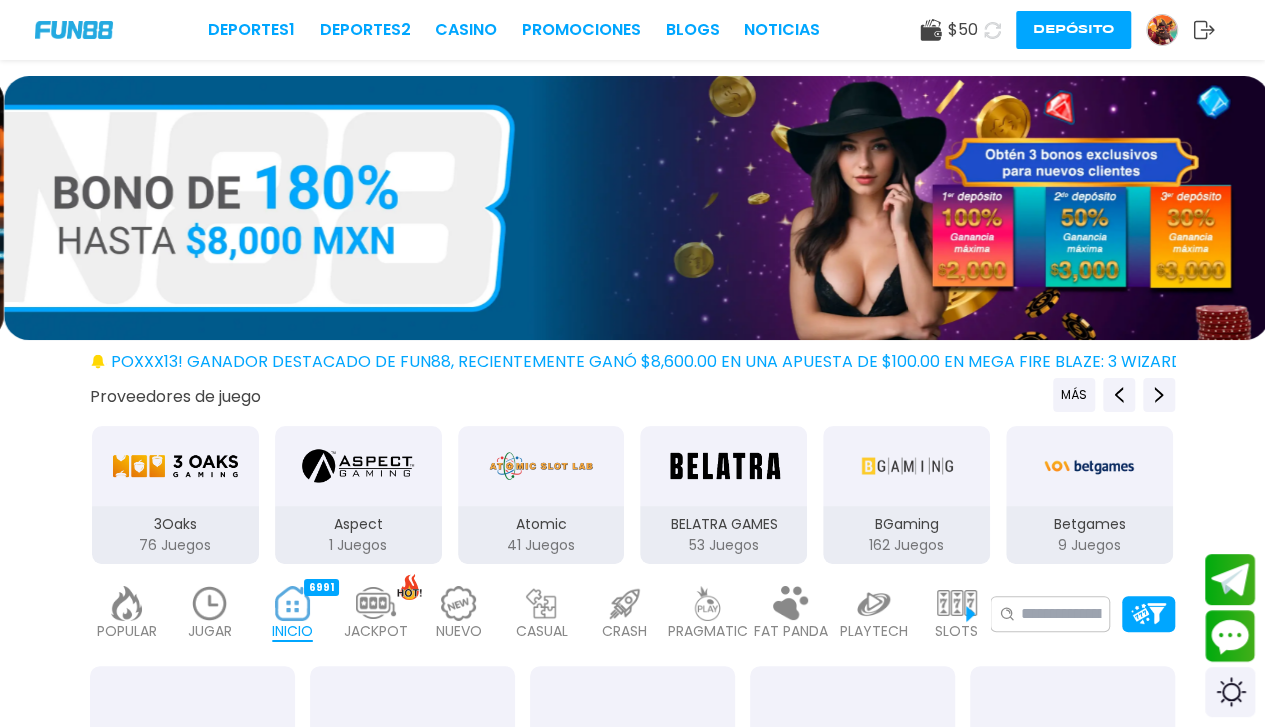 click at bounding box center [874, 603] 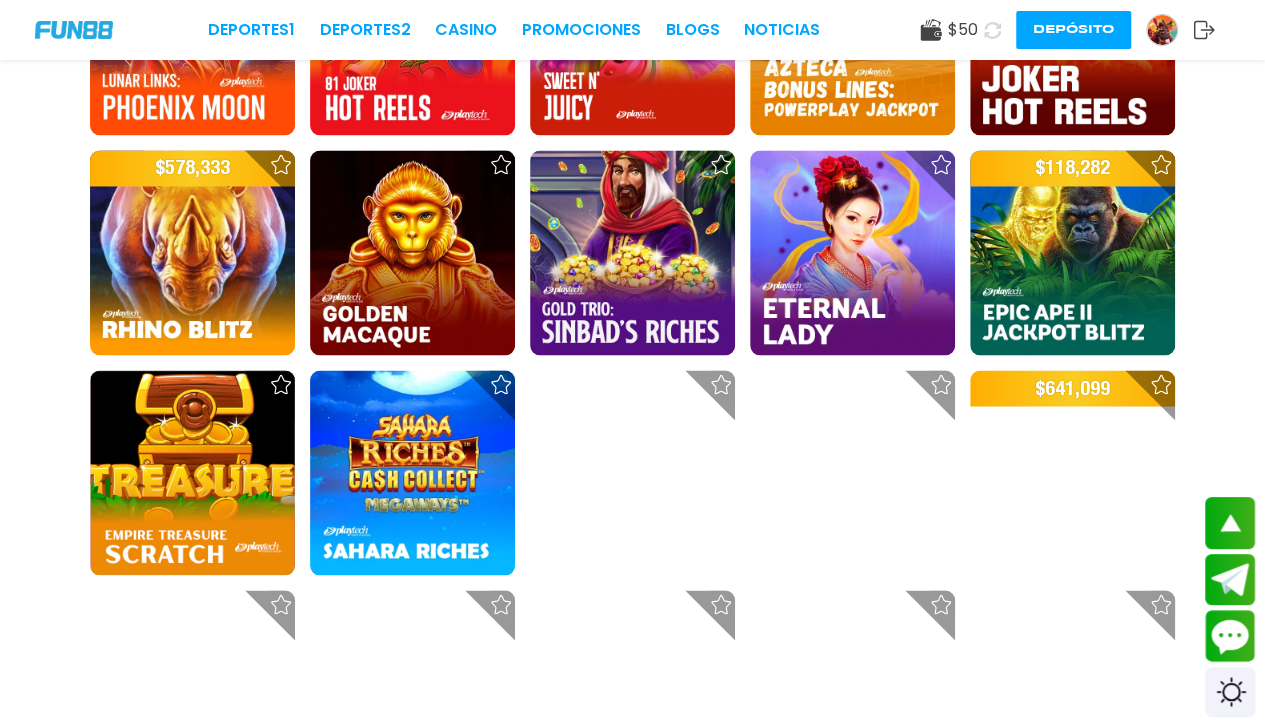 scroll, scrollTop: 1677, scrollLeft: 0, axis: vertical 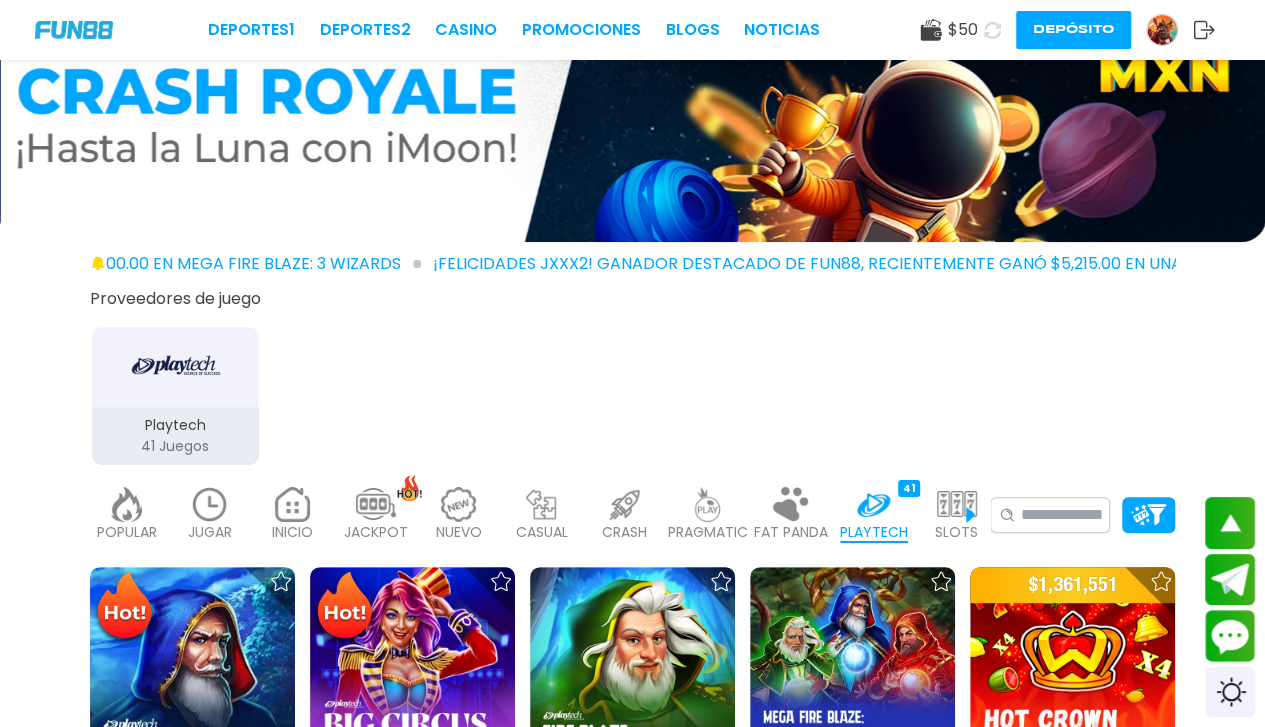 drag, startPoint x: 1066, startPoint y: 531, endPoint x: 1044, endPoint y: 512, distance: 29.068884 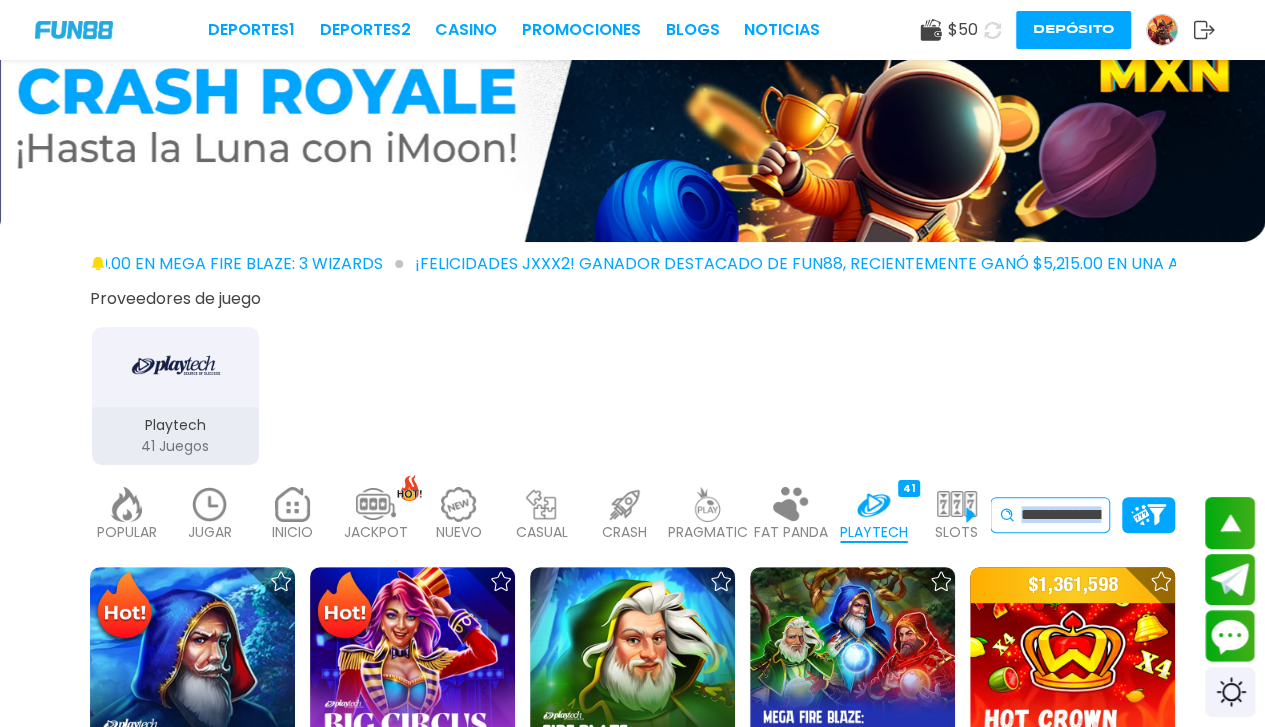 click at bounding box center (1061, 515) 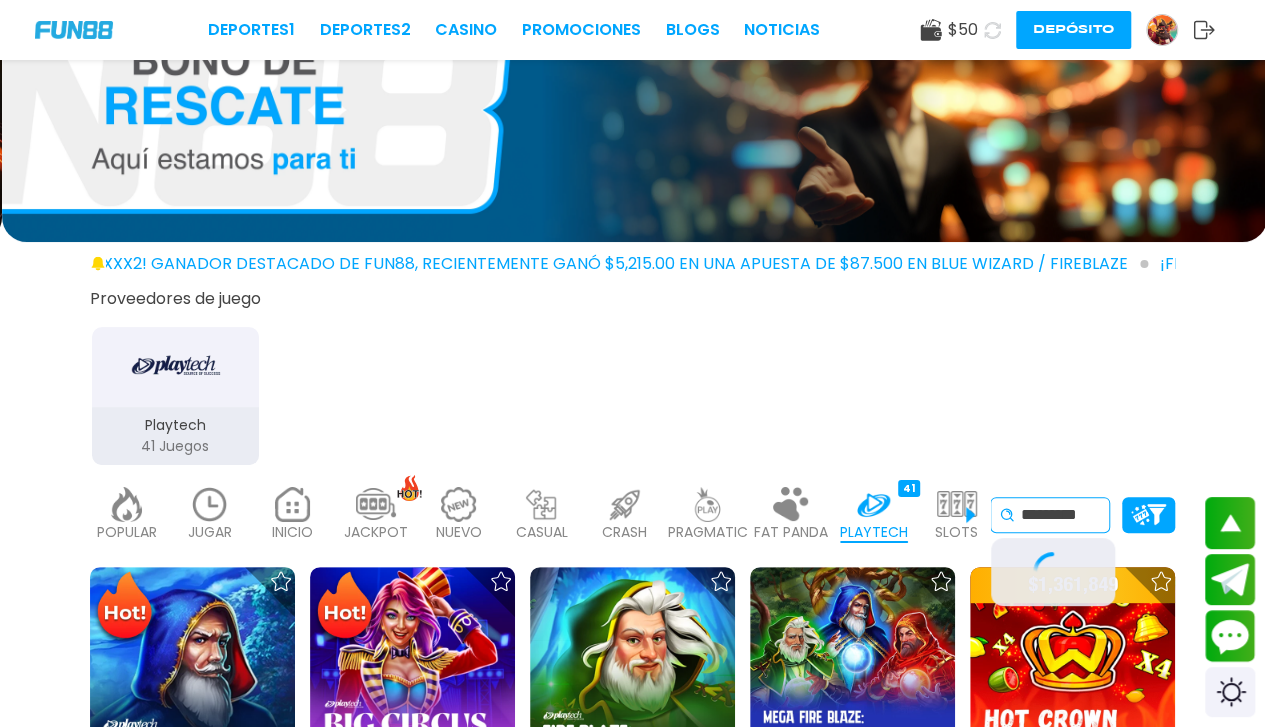 scroll, scrollTop: 0, scrollLeft: 4, axis: horizontal 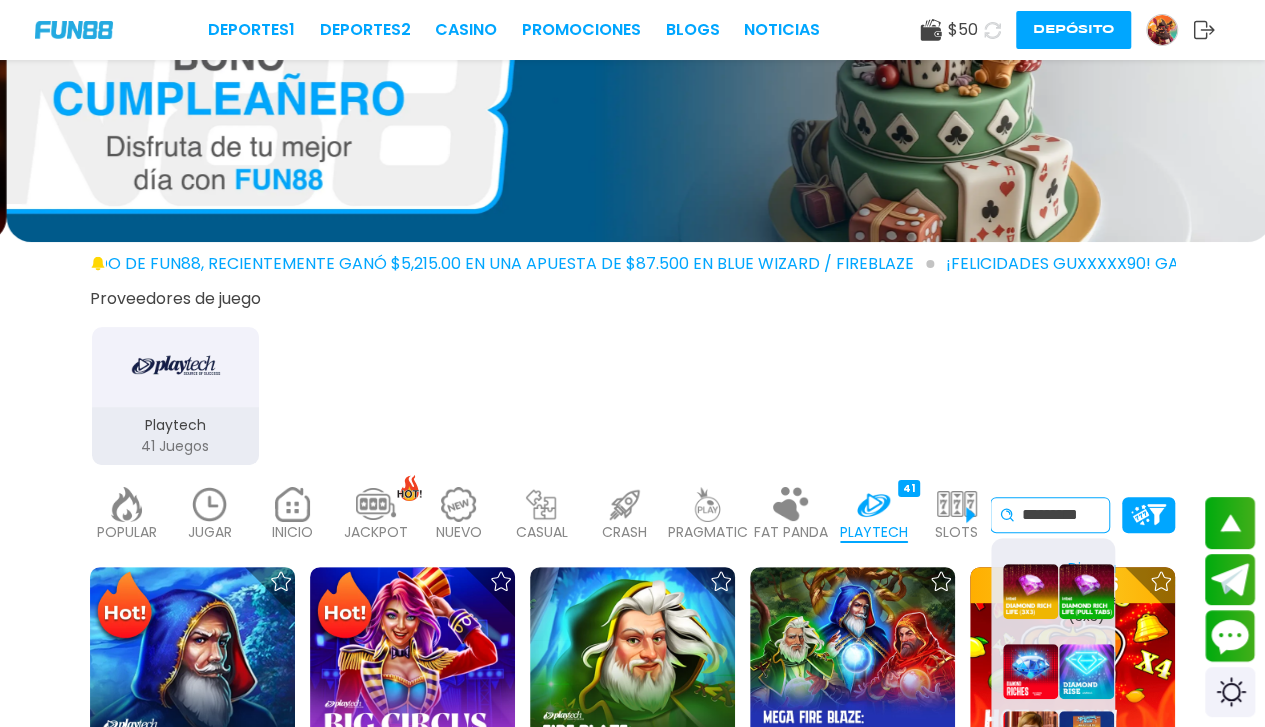 type on "*********" 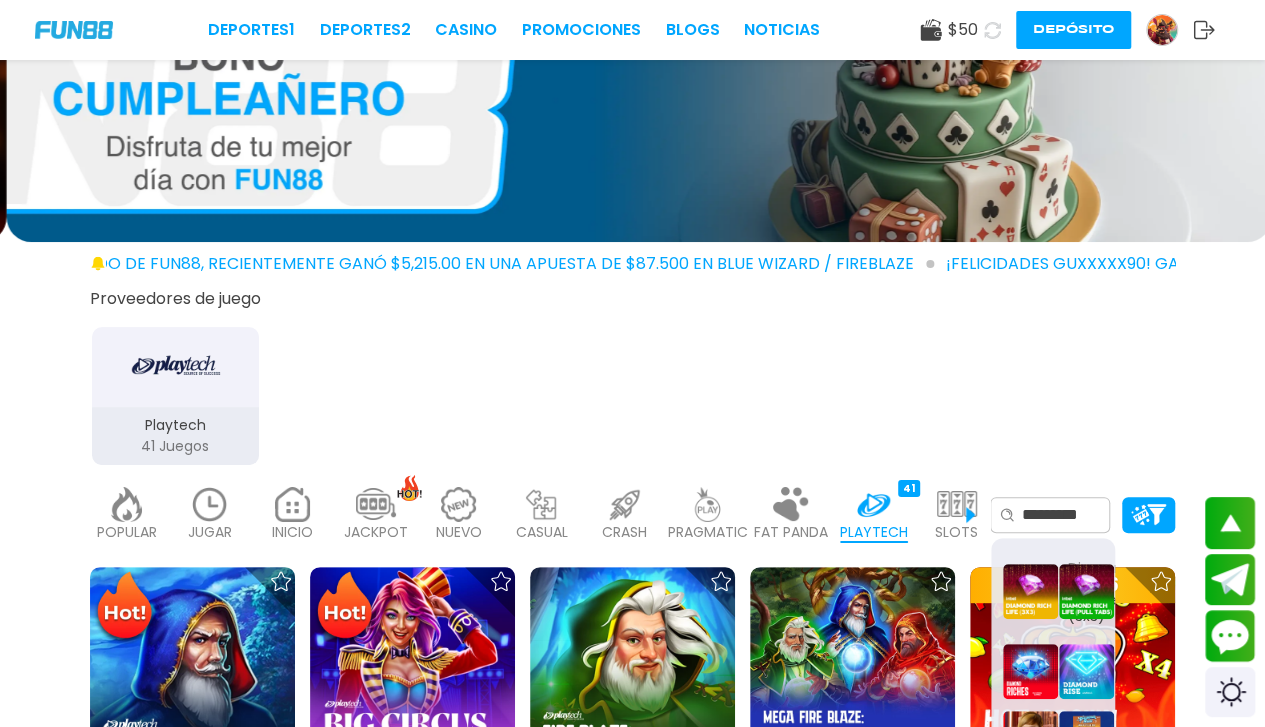 scroll, scrollTop: 0, scrollLeft: 0, axis: both 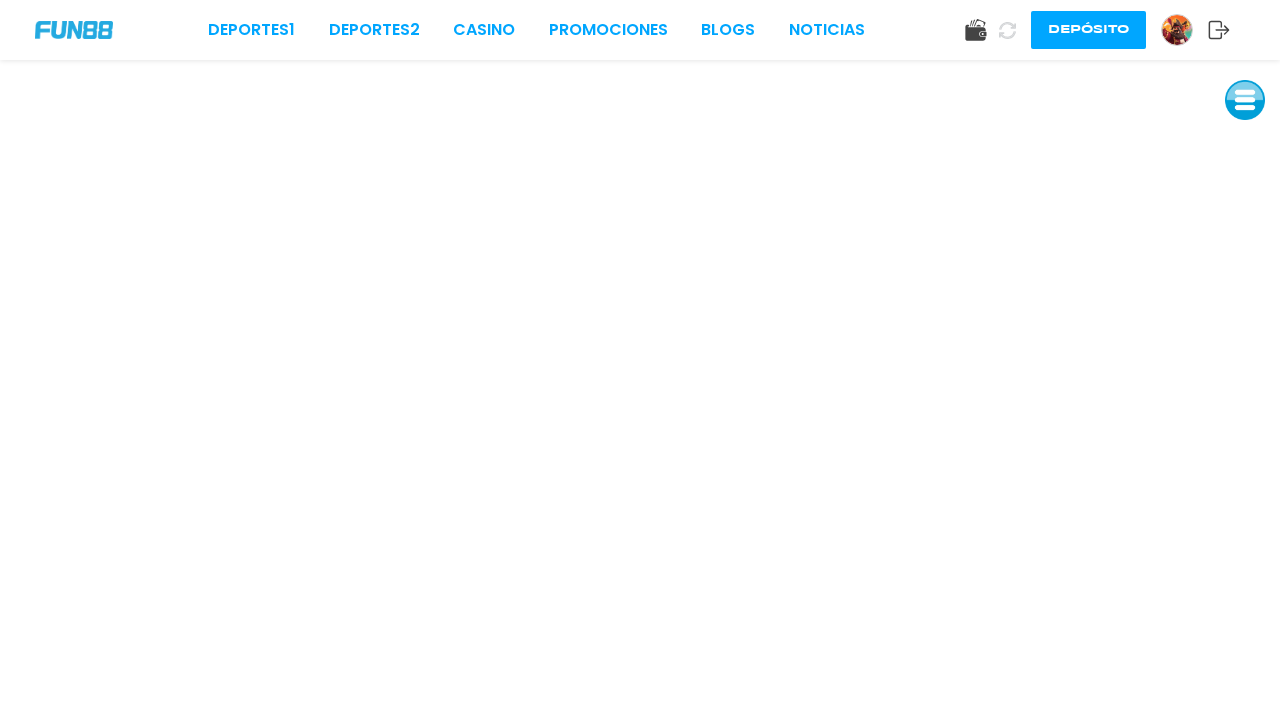 click 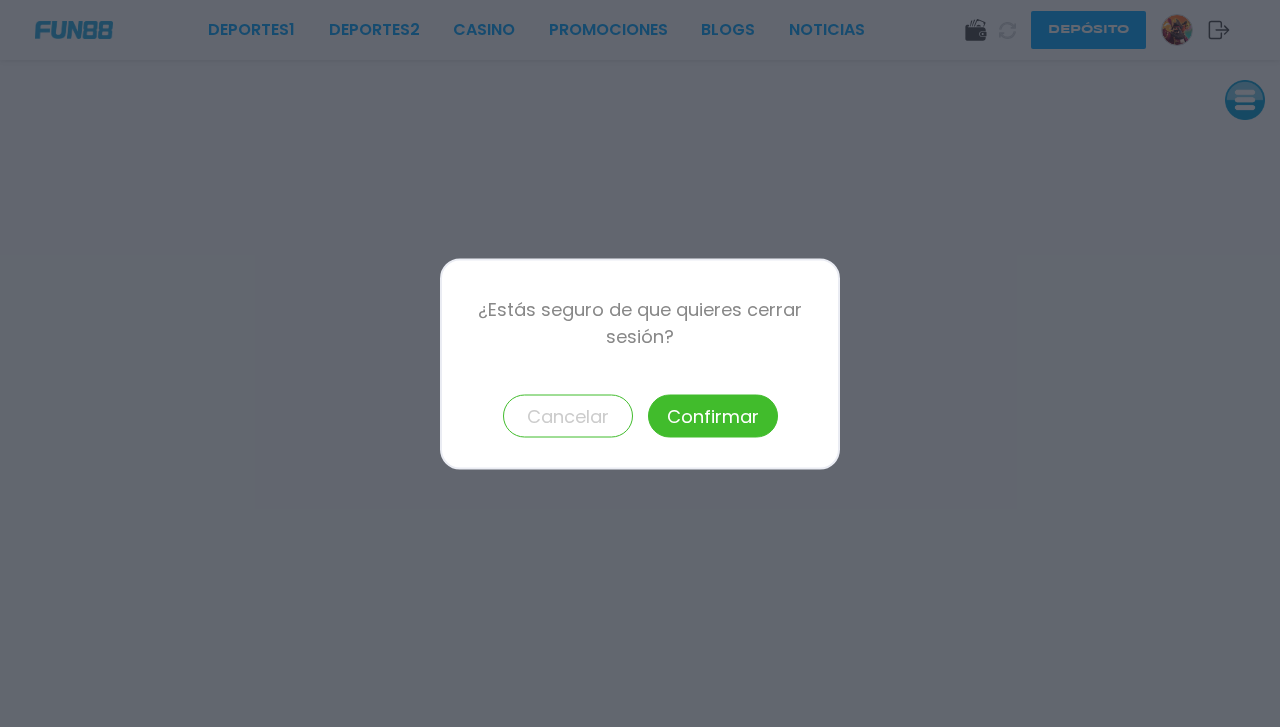 click on "Confirmar" at bounding box center (713, 415) 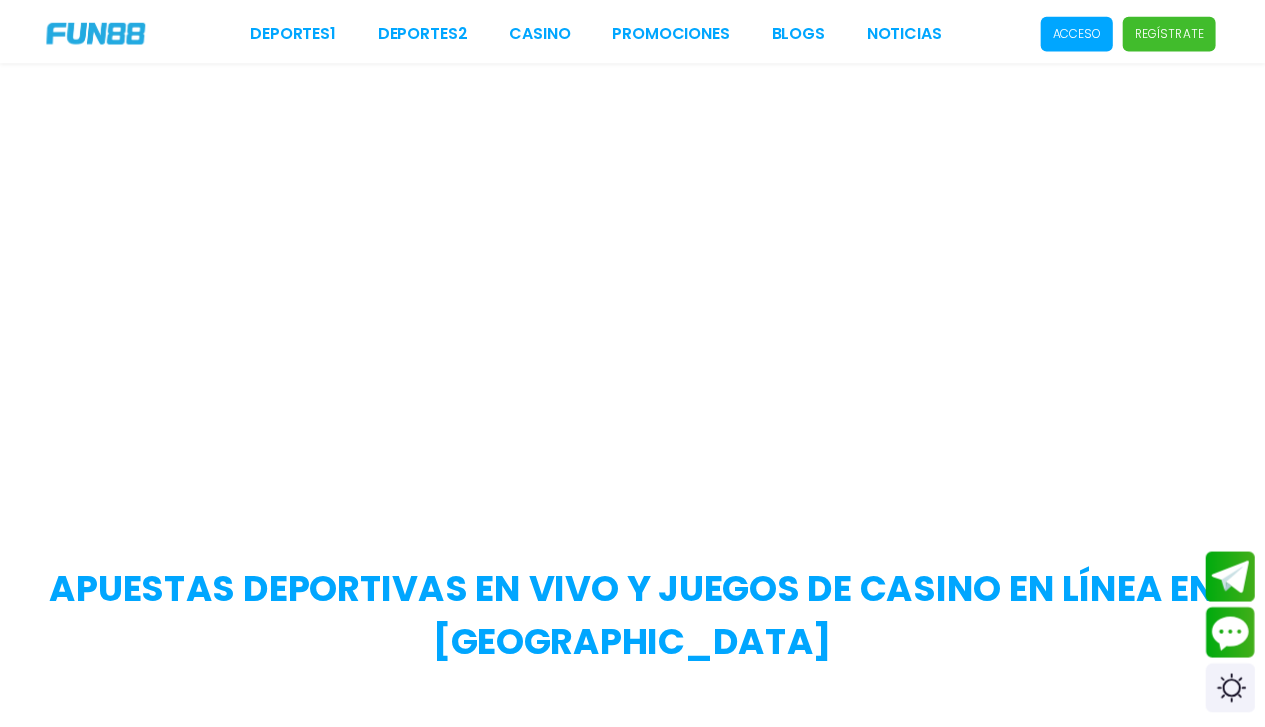 scroll, scrollTop: 0, scrollLeft: 0, axis: both 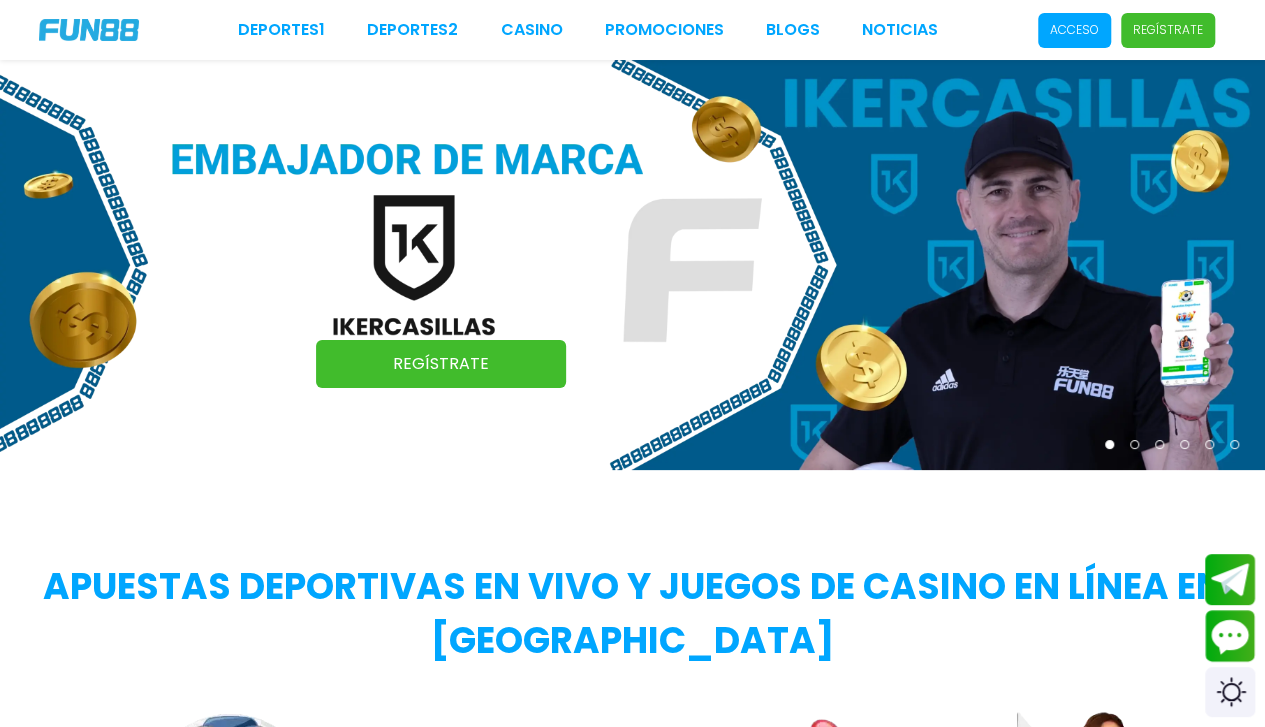 click on "Acceso" at bounding box center (1074, 30) 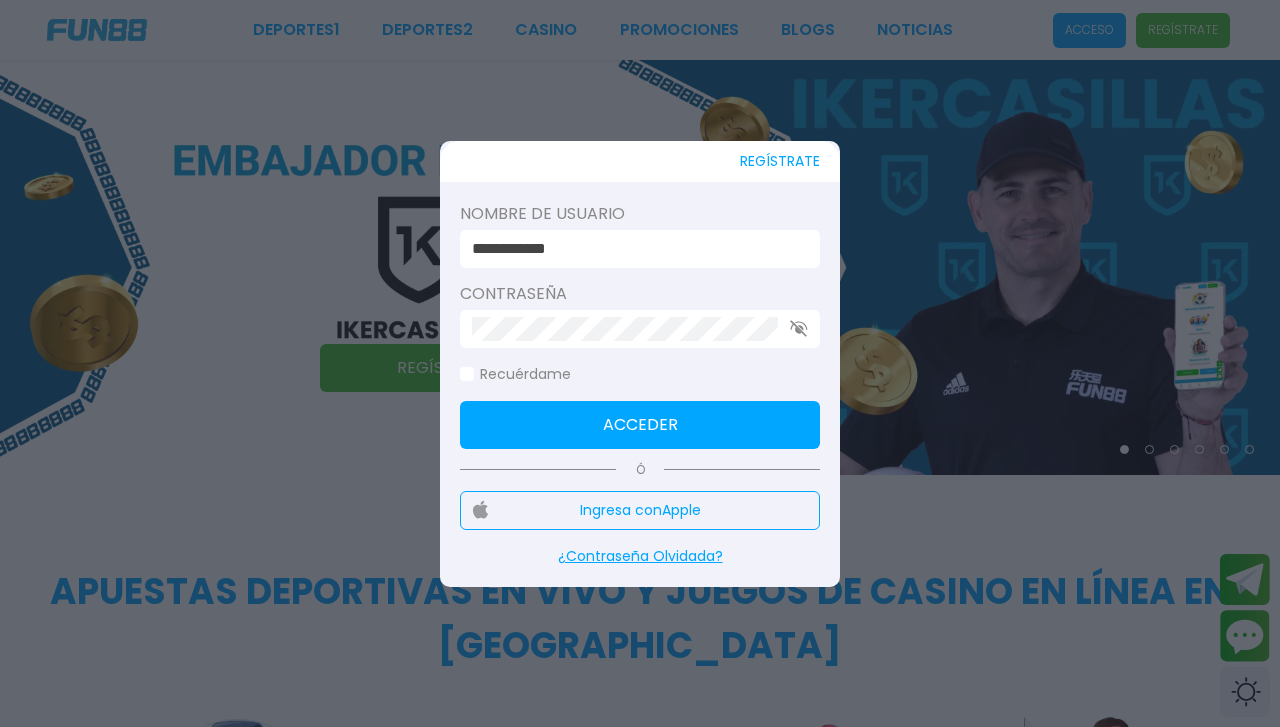 click on "Recuérdame" 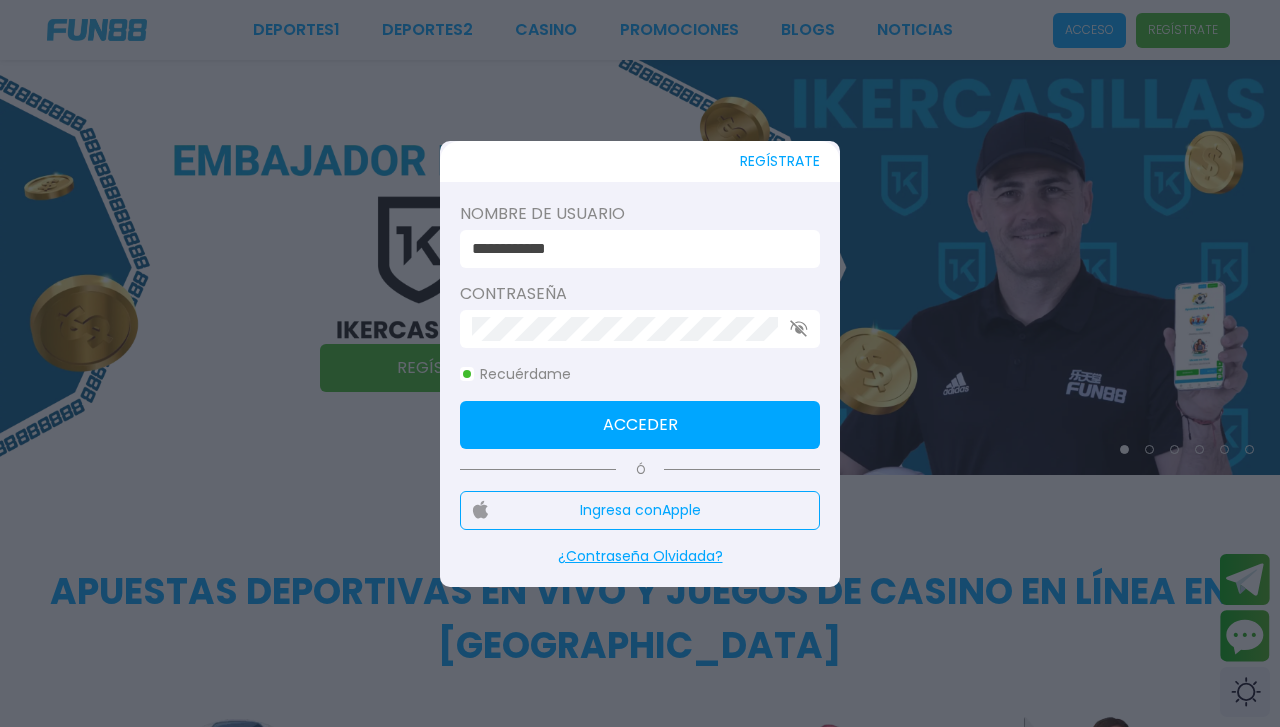 click on "**********" at bounding box center [640, 249] 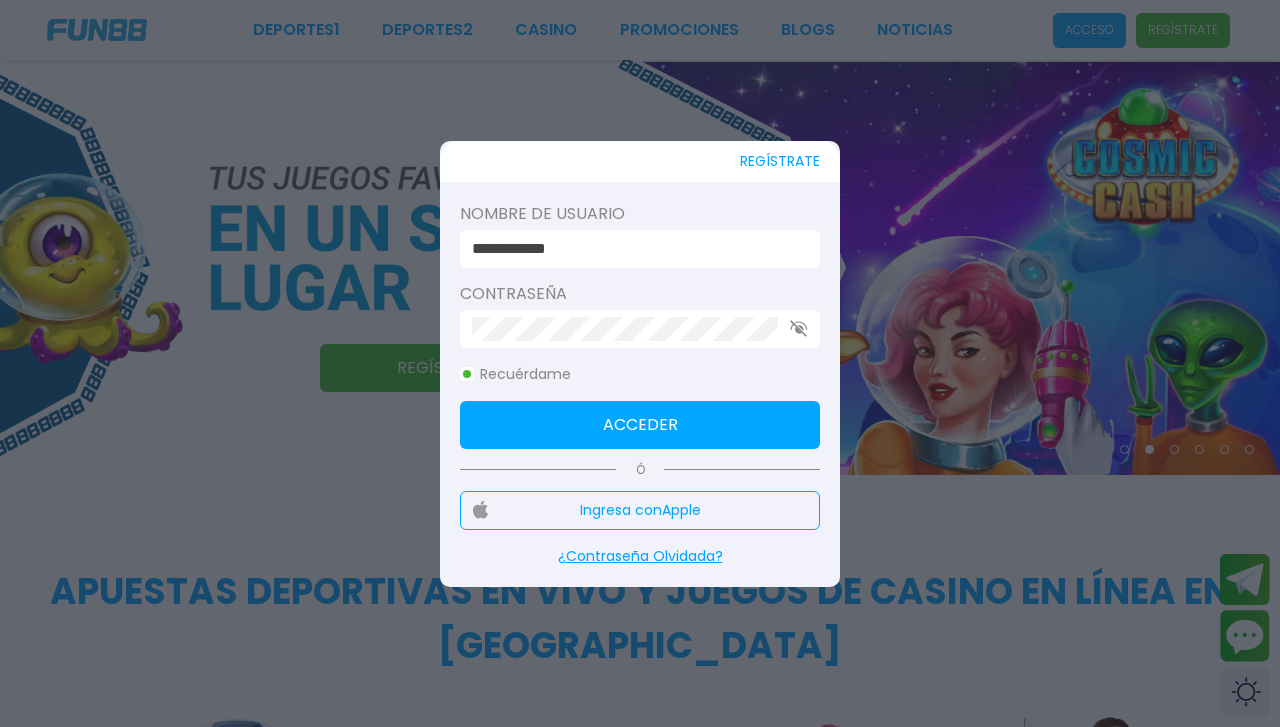 type on "********" 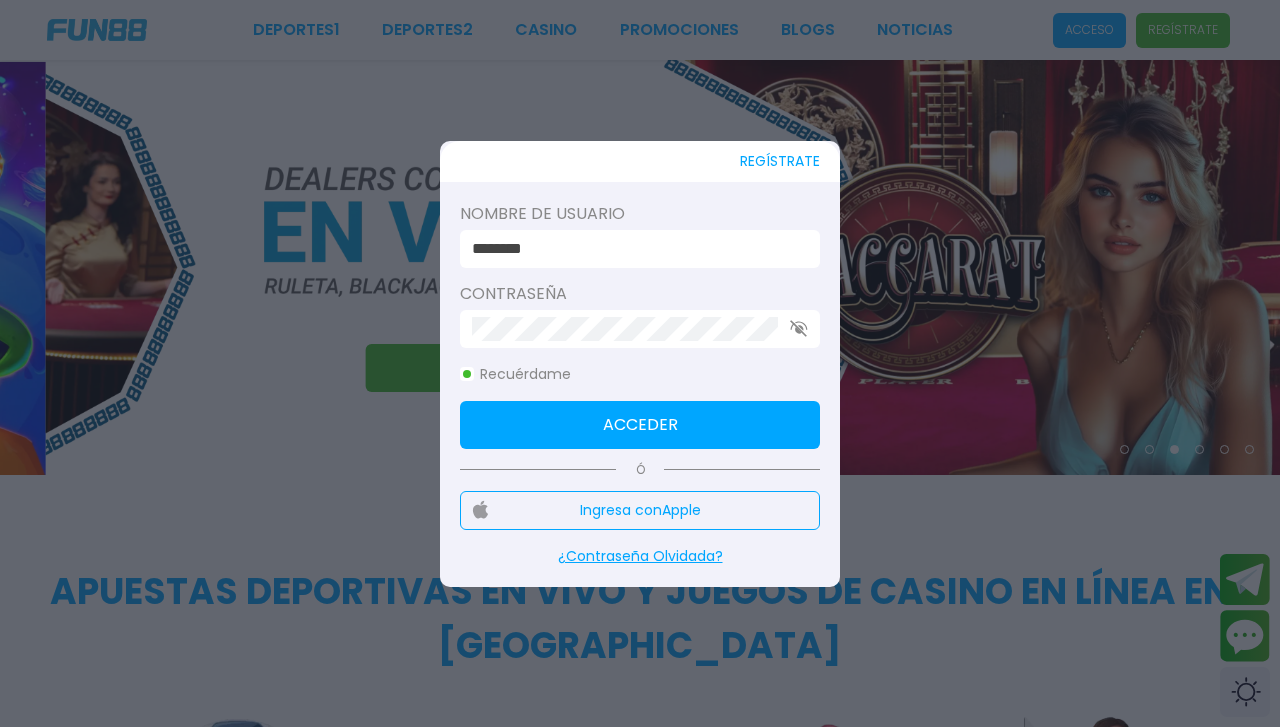click on "Acceder" at bounding box center [640, 425] 